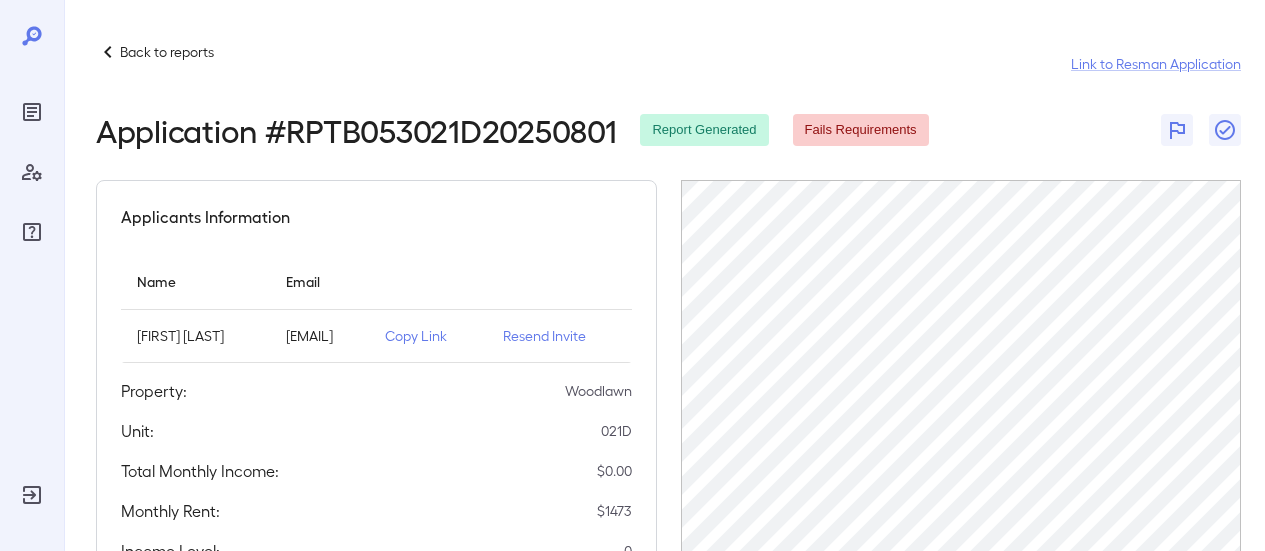 scroll, scrollTop: 0, scrollLeft: 0, axis: both 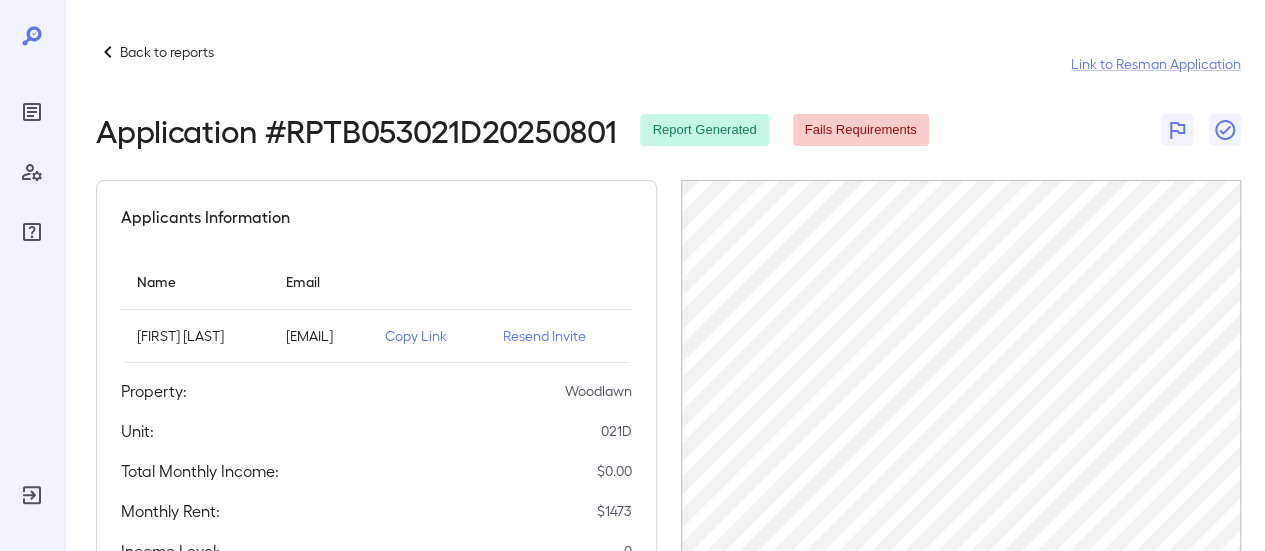 click on "Back to reports" at bounding box center (167, 52) 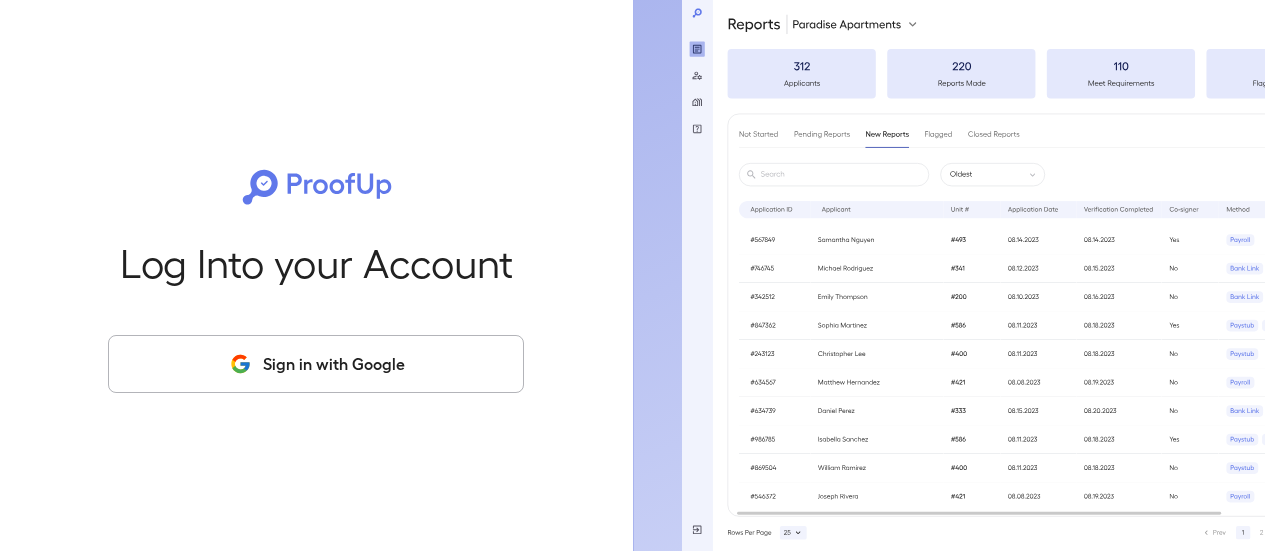 scroll, scrollTop: 0, scrollLeft: 0, axis: both 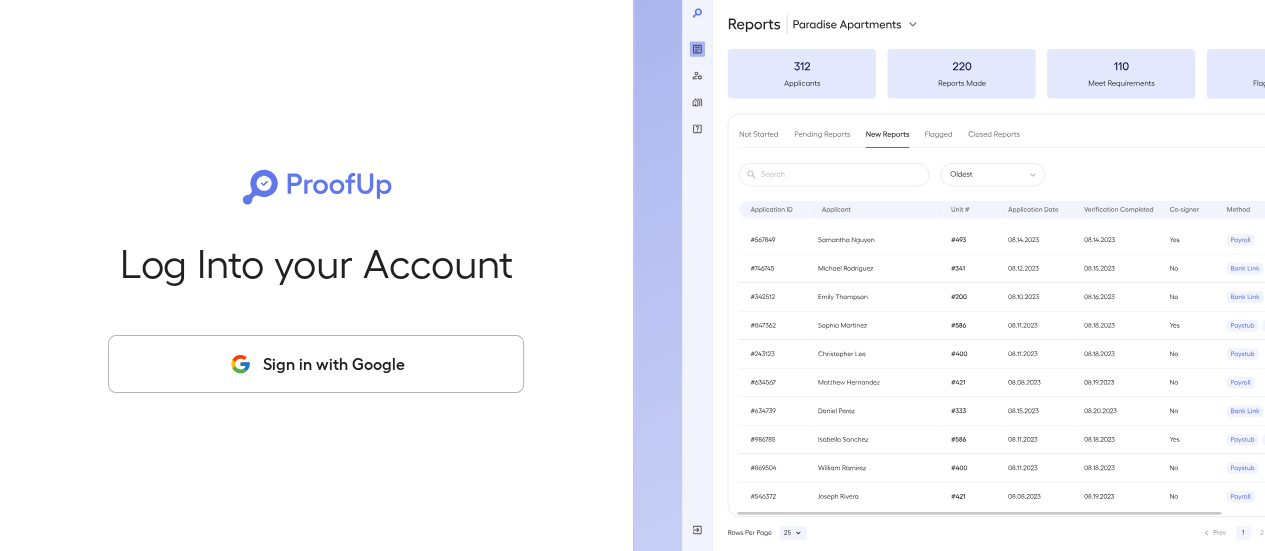 click on "Sign in with Google" at bounding box center (316, 364) 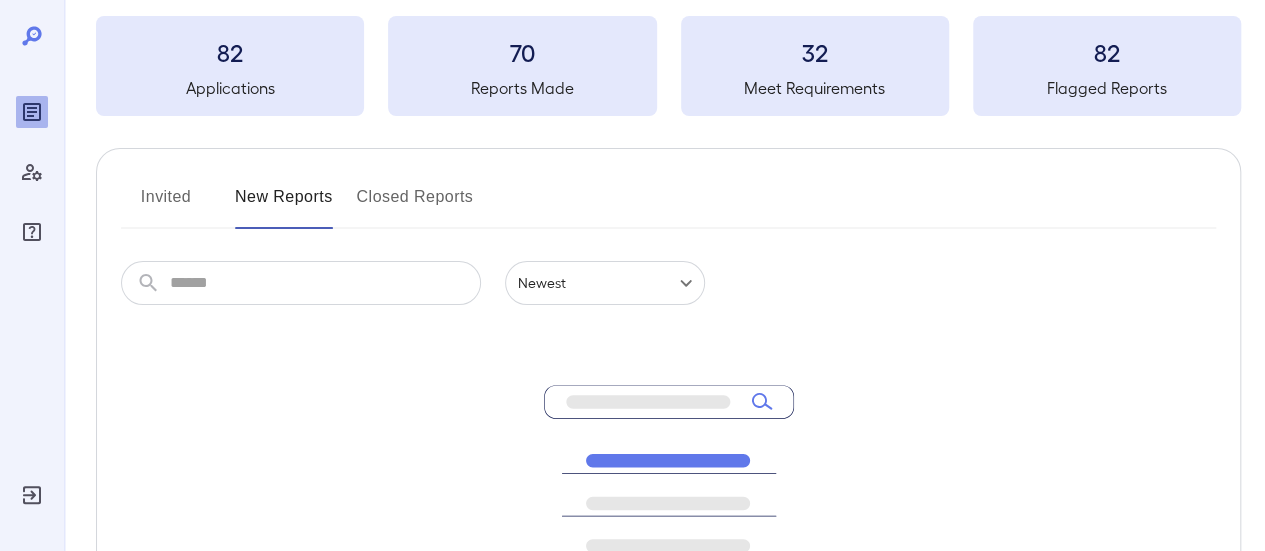 scroll, scrollTop: 200, scrollLeft: 0, axis: vertical 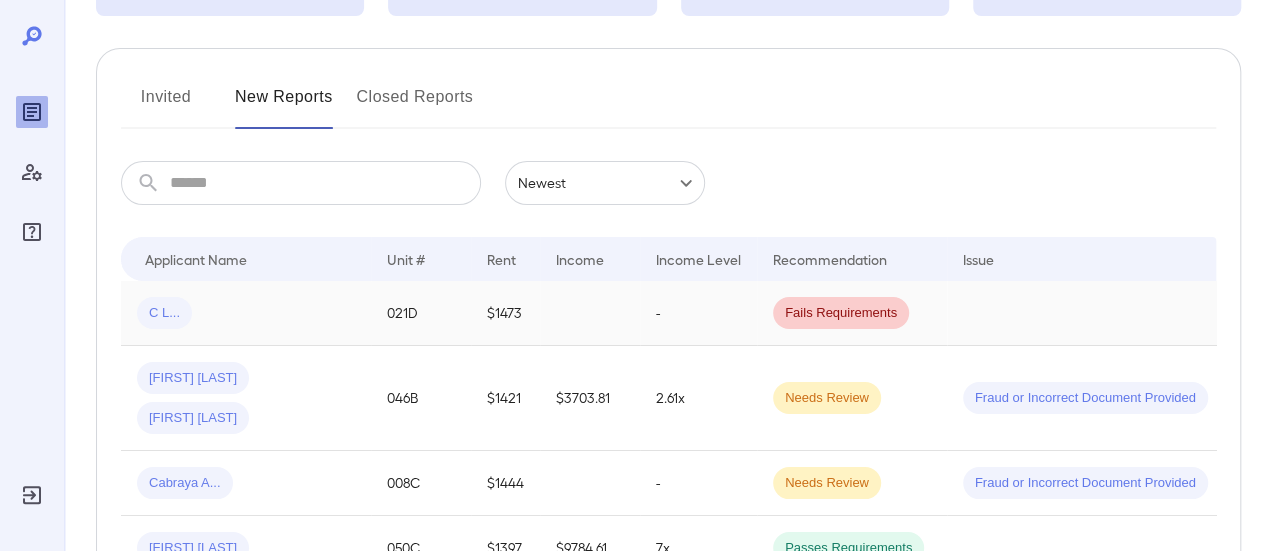 click on "C L..." at bounding box center (164, 313) 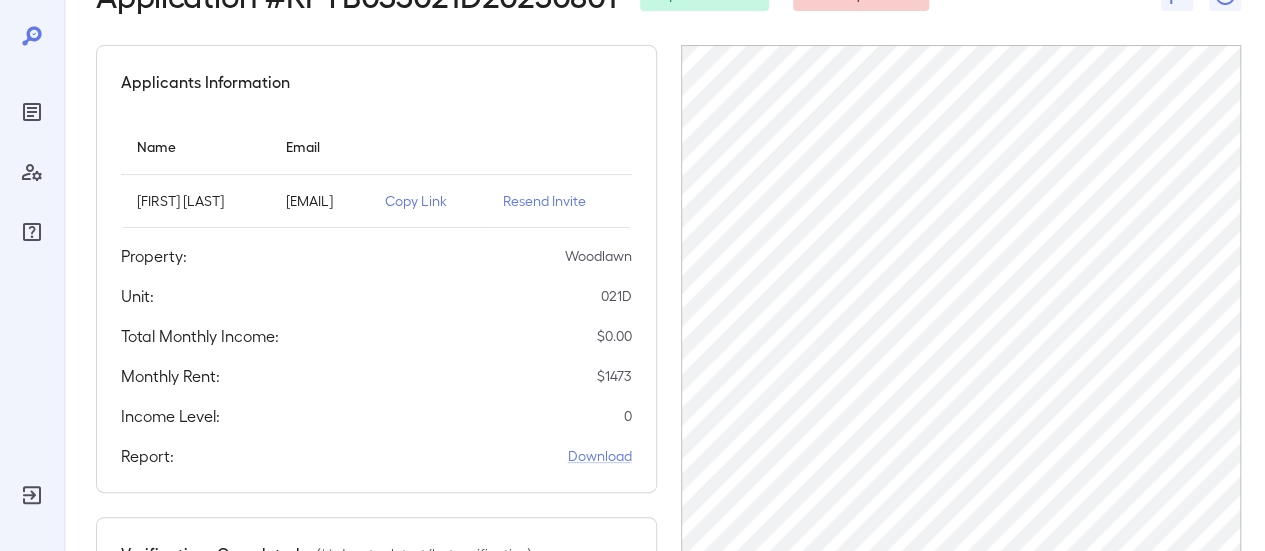 scroll, scrollTop: 200, scrollLeft: 0, axis: vertical 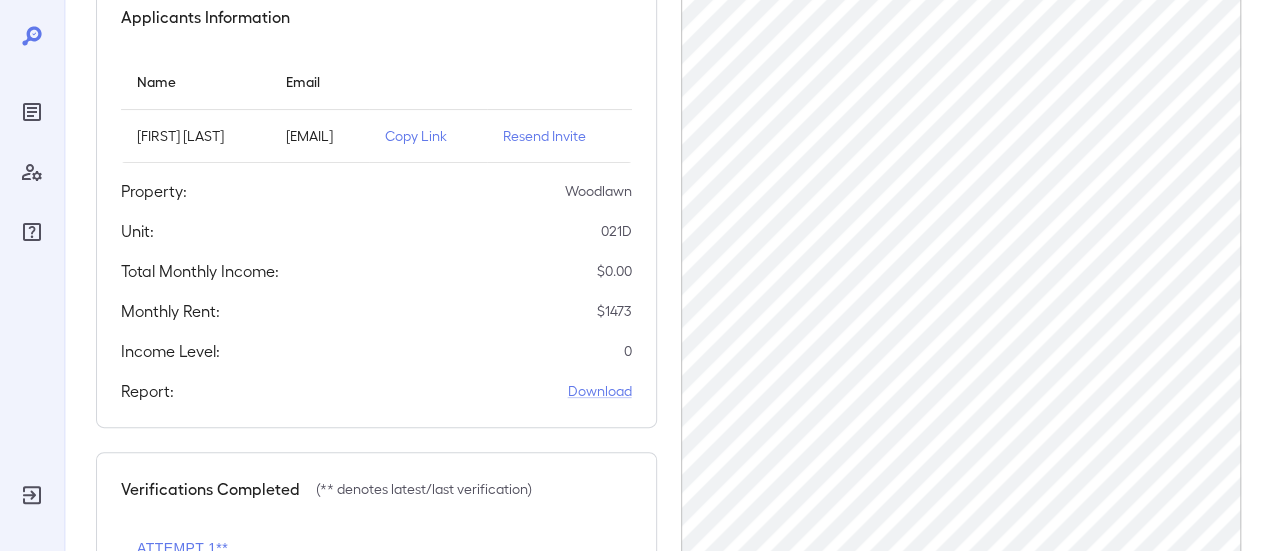click on "Resend Invite" at bounding box center [559, 136] 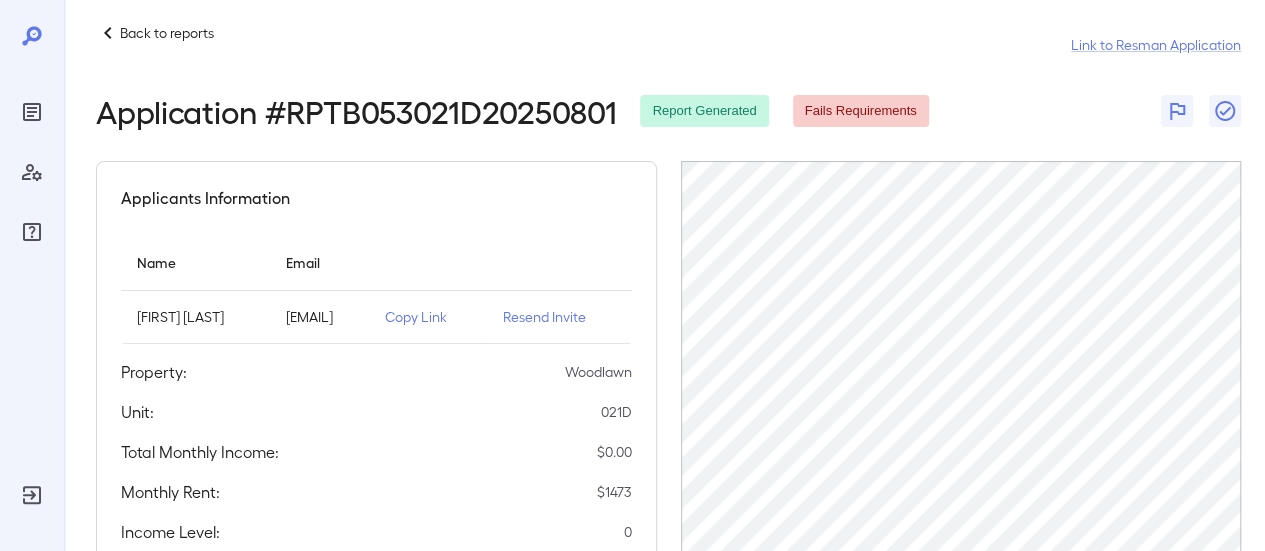scroll, scrollTop: 0, scrollLeft: 0, axis: both 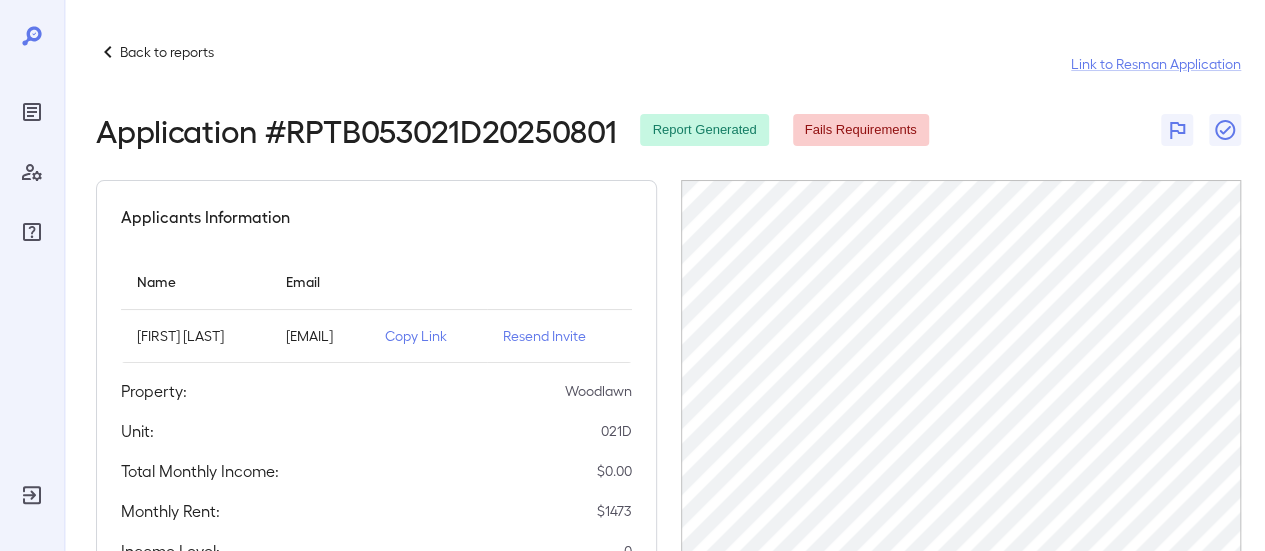 click on "Back to reports" at bounding box center [167, 52] 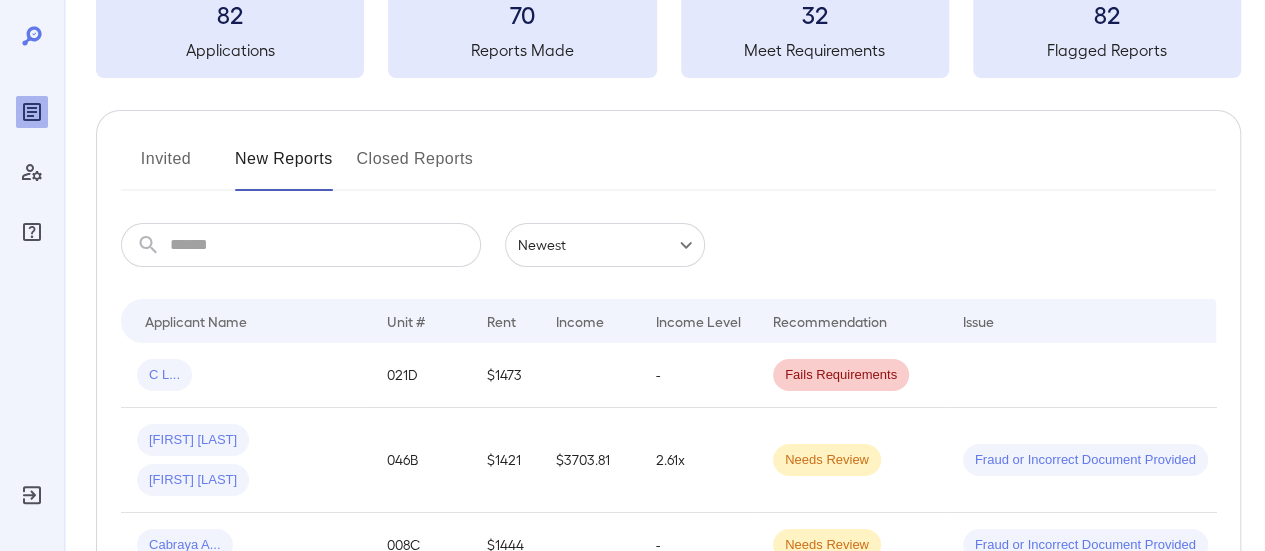 scroll, scrollTop: 200, scrollLeft: 0, axis: vertical 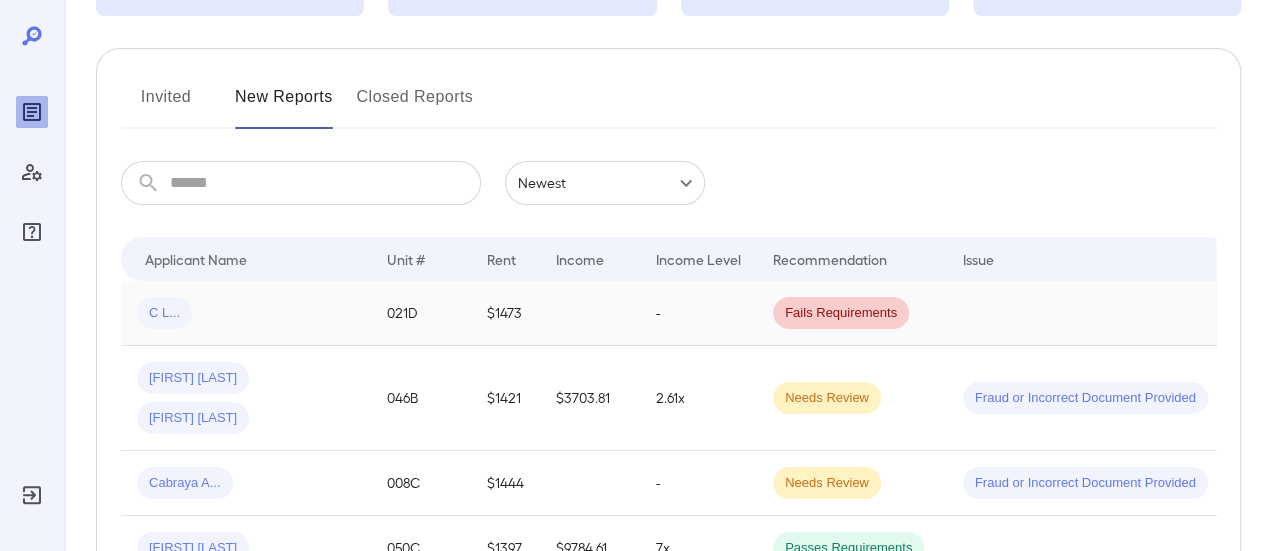 click on "C L..." at bounding box center [164, 313] 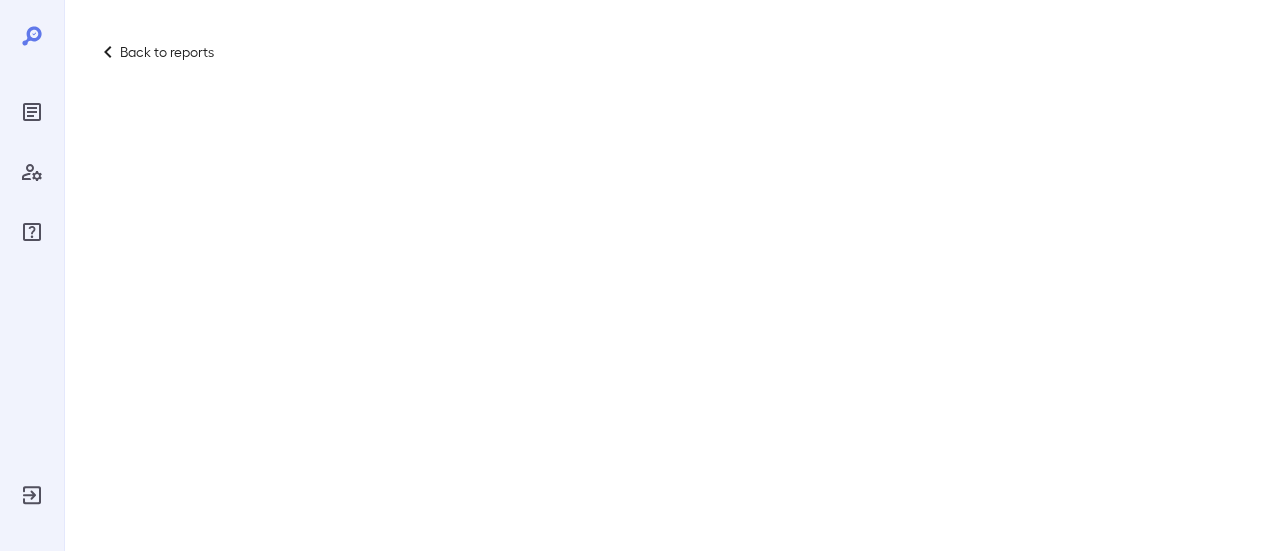 scroll, scrollTop: 0, scrollLeft: 0, axis: both 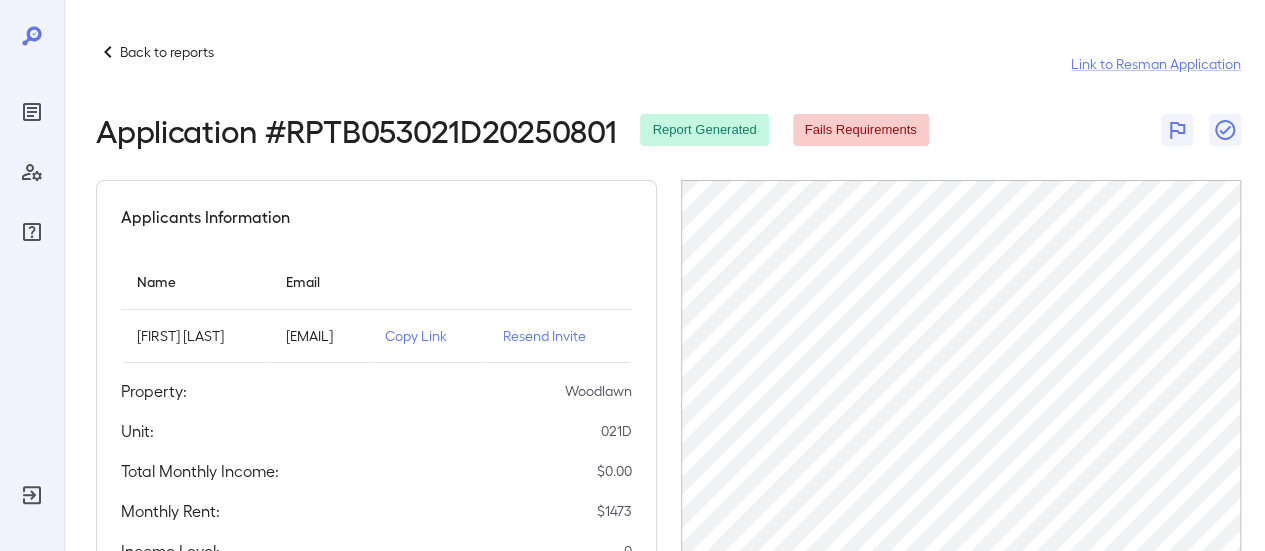 click on "Email" at bounding box center (319, 281) 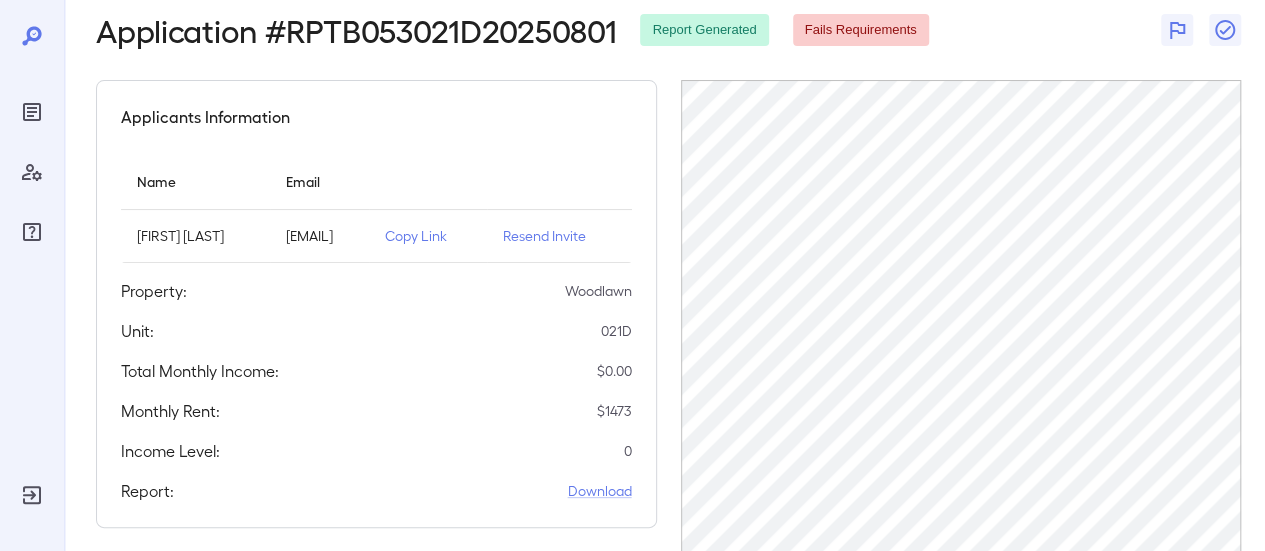 click on "[USERNAME]@example.com" at bounding box center [319, 236] 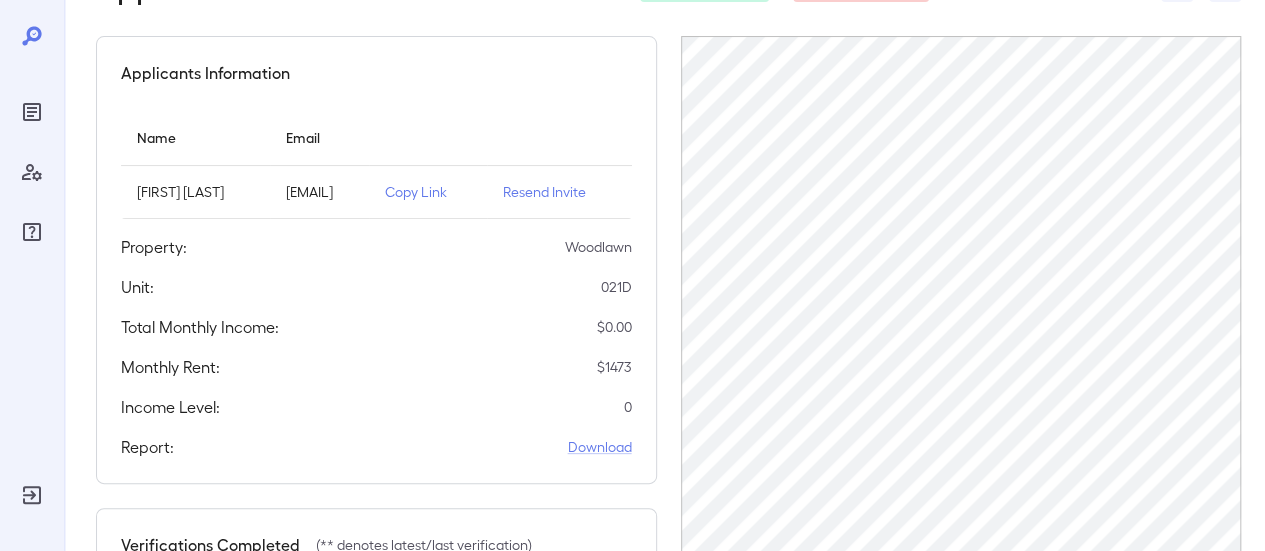 scroll, scrollTop: 200, scrollLeft: 0, axis: vertical 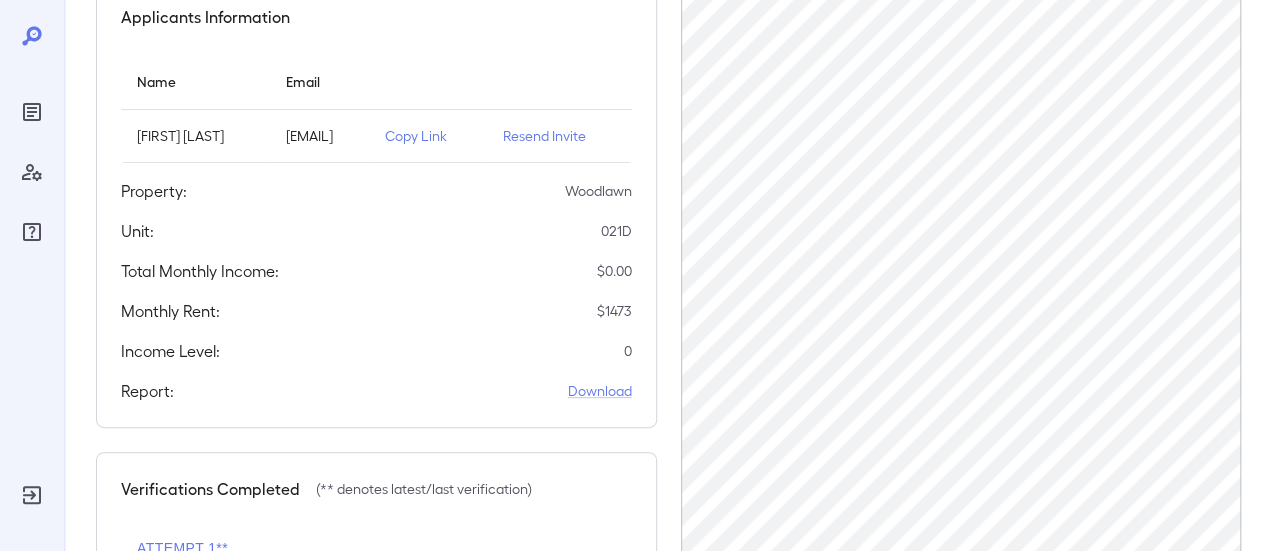click on "Resend Invite" at bounding box center (559, 136) 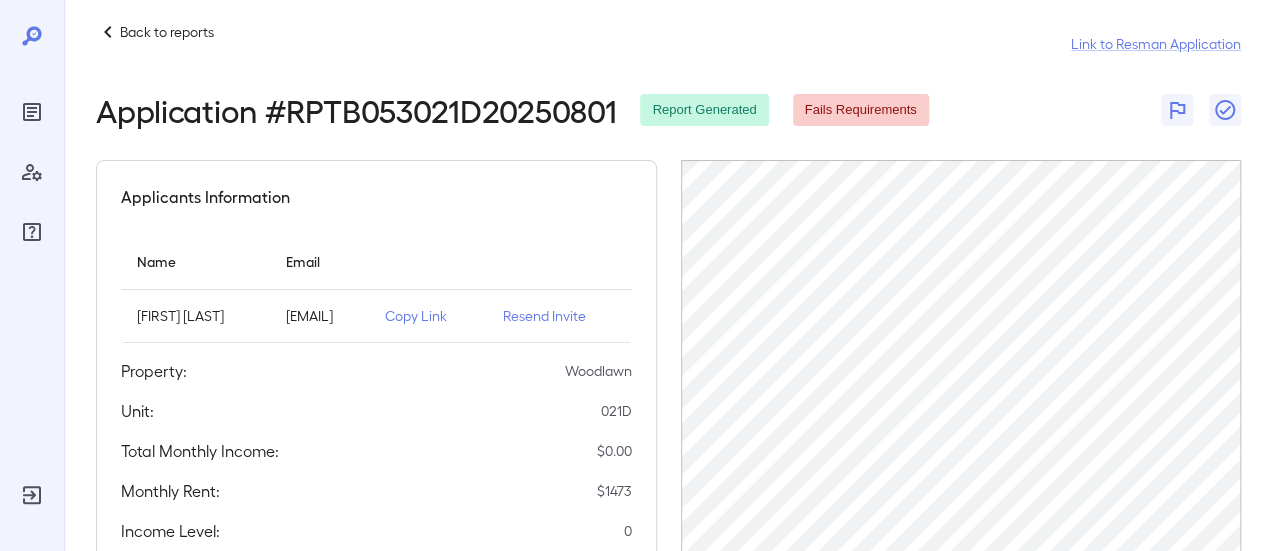 scroll, scrollTop: 0, scrollLeft: 0, axis: both 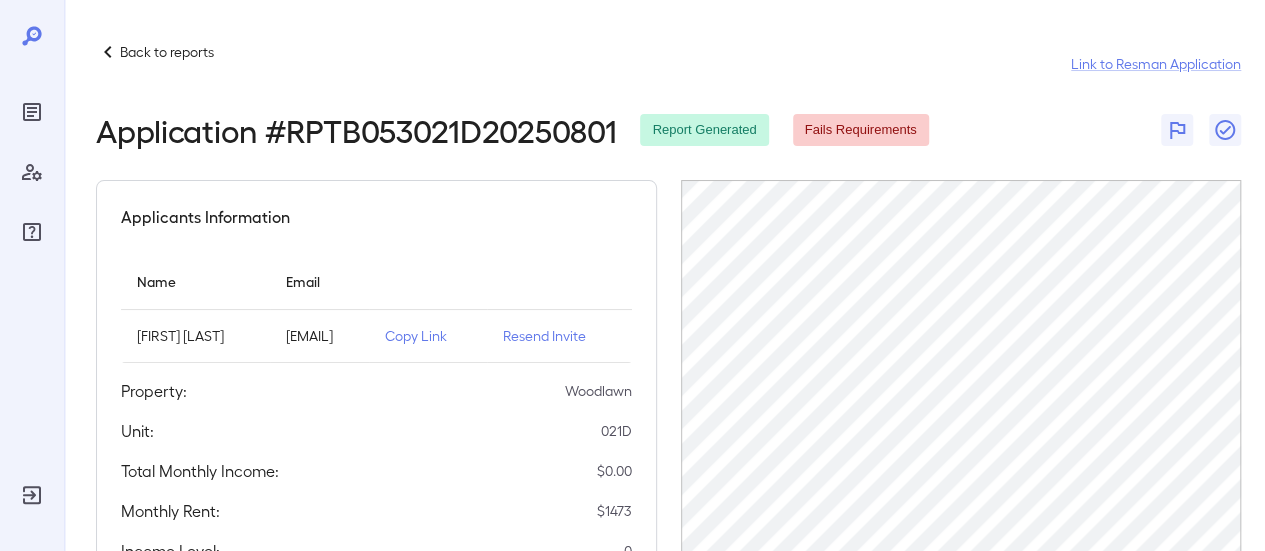 drag, startPoint x: 248, startPoint y: 334, endPoint x: 404, endPoint y: 352, distance: 157.03503 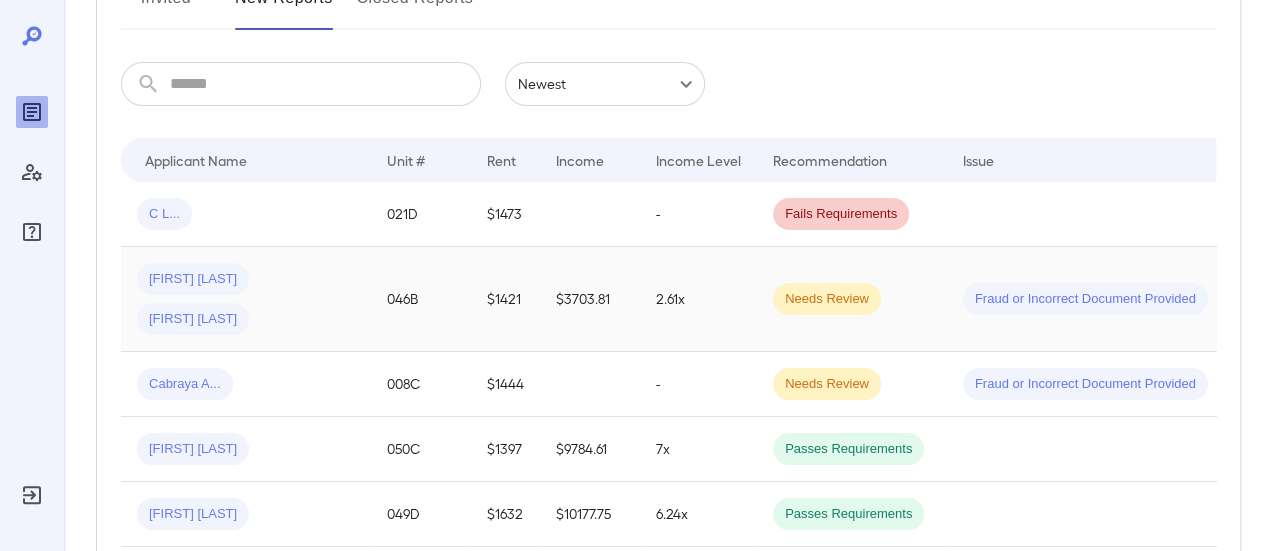 scroll, scrollTop: 300, scrollLeft: 0, axis: vertical 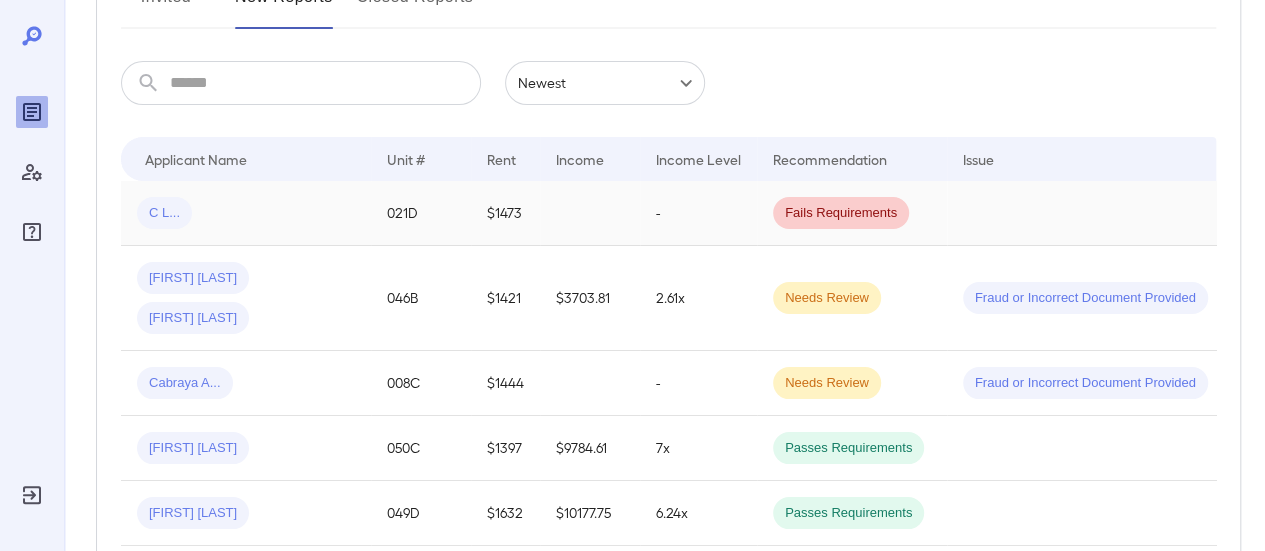 click on "C L..." at bounding box center [164, 213] 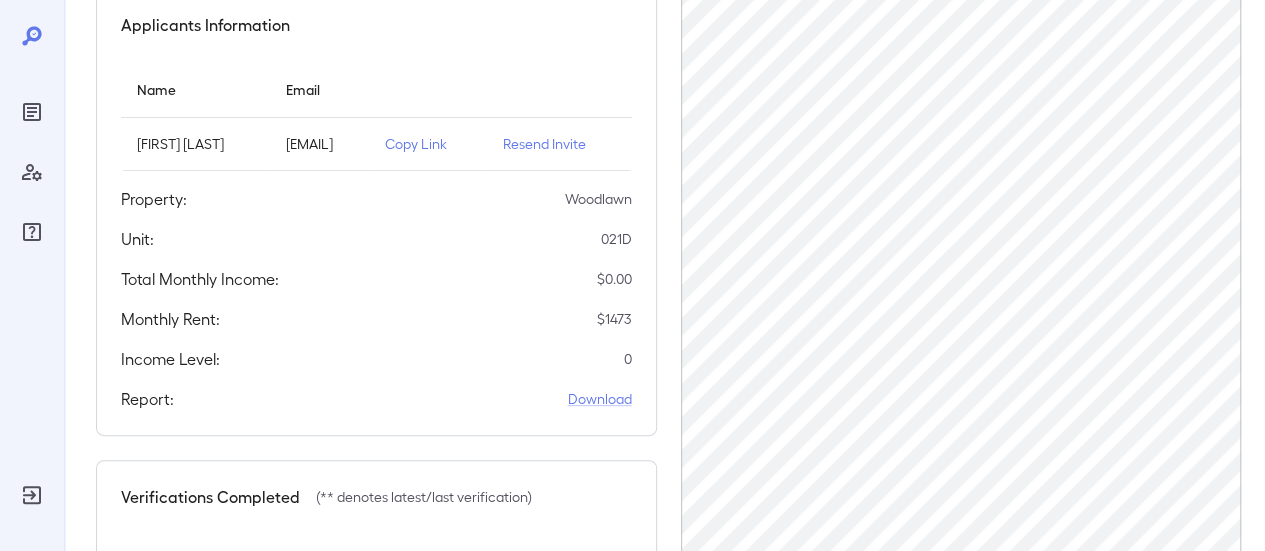 scroll, scrollTop: 0, scrollLeft: 0, axis: both 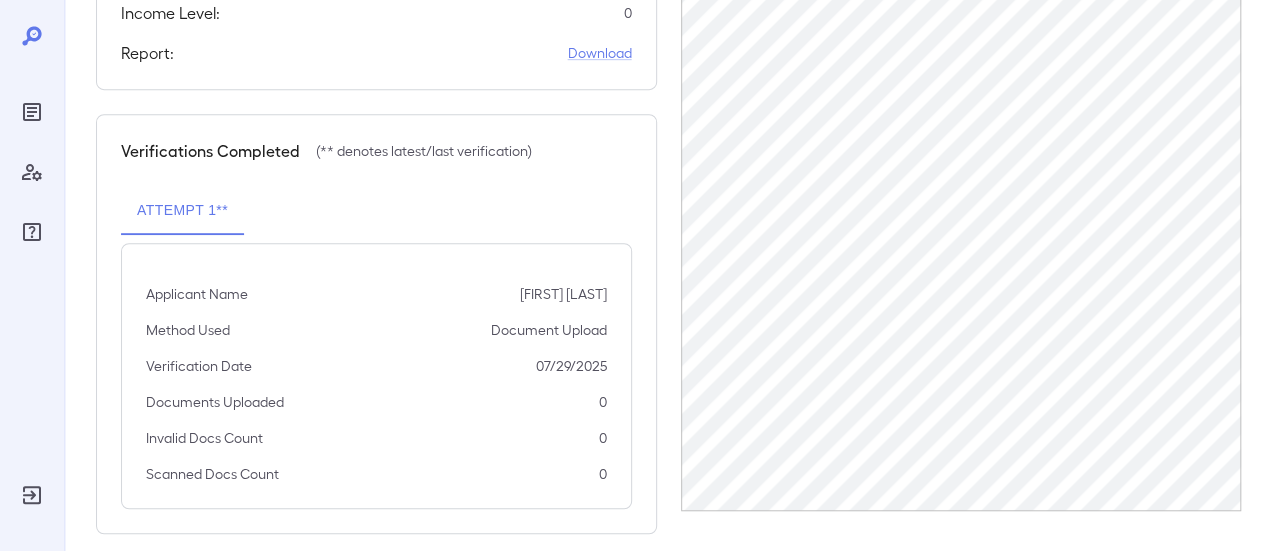click on "Attempt 1**" at bounding box center (182, 211) 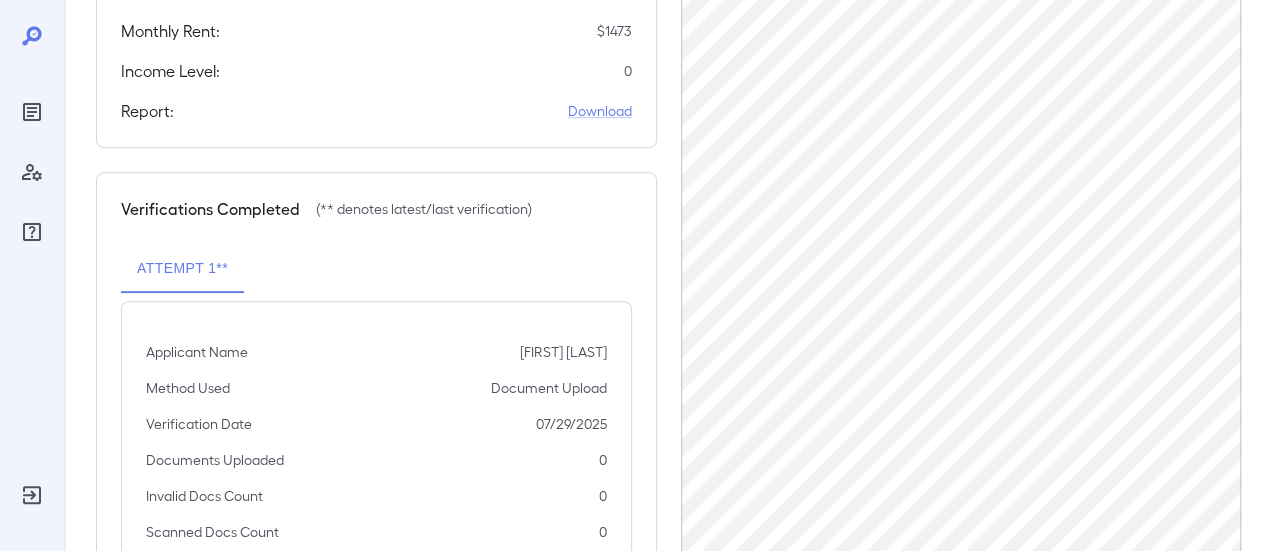 scroll, scrollTop: 400, scrollLeft: 0, axis: vertical 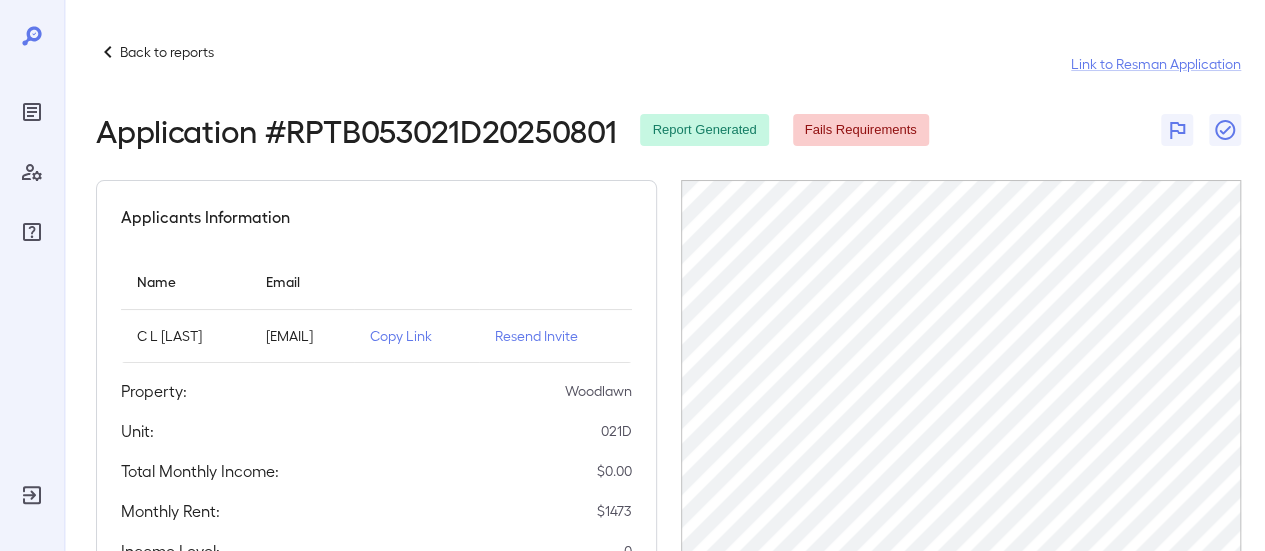 click on "Back to reports Link to Resman Application" at bounding box center [668, 64] 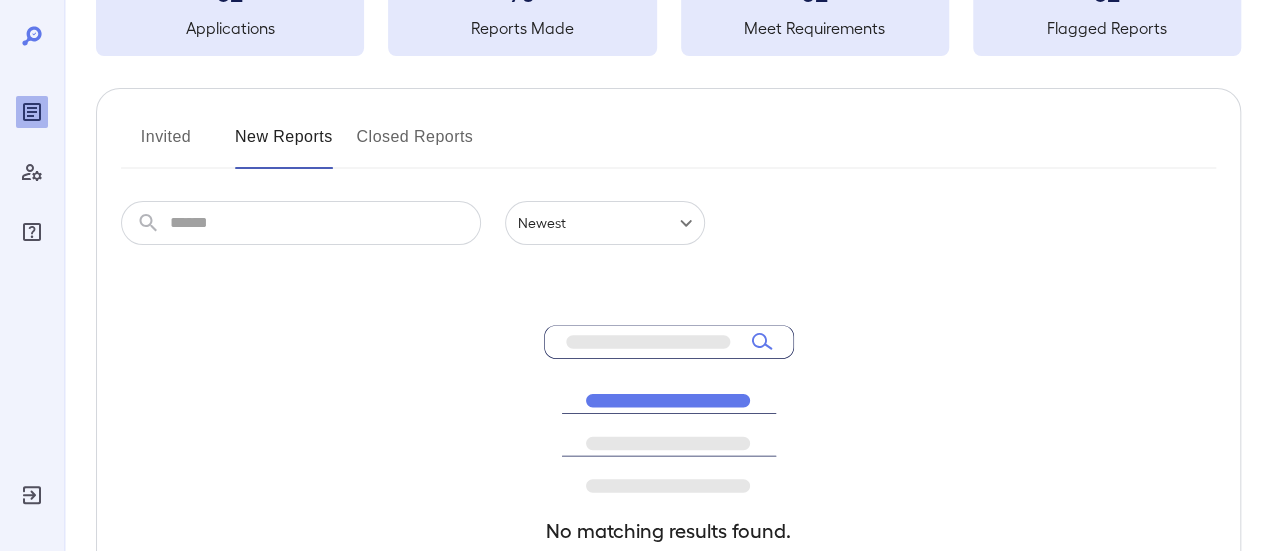 scroll, scrollTop: 200, scrollLeft: 0, axis: vertical 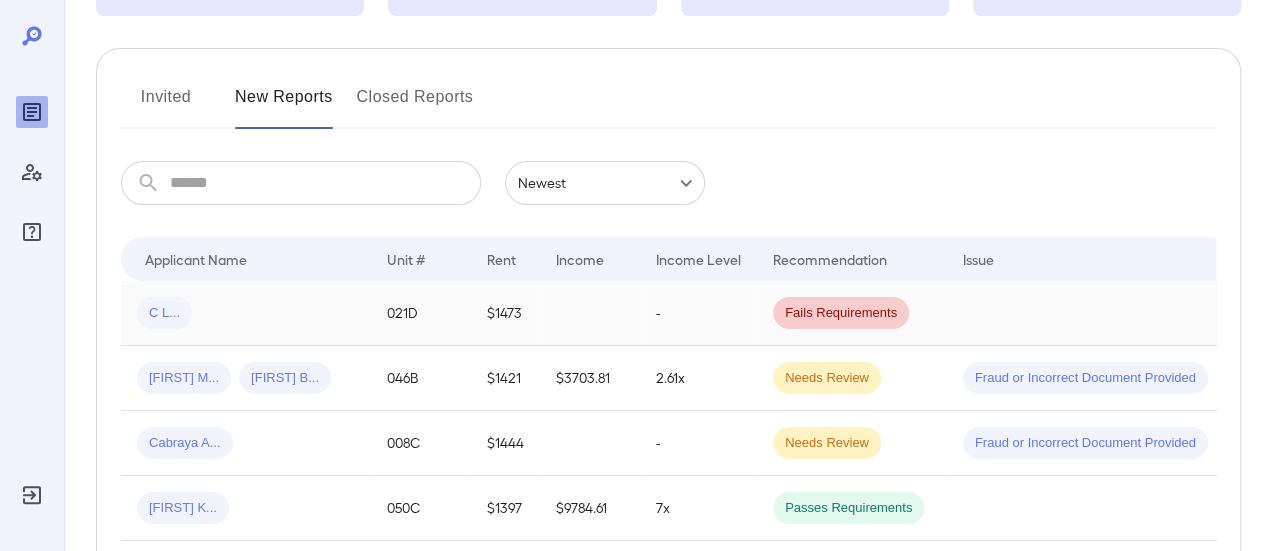 click on "C L..." at bounding box center (164, 313) 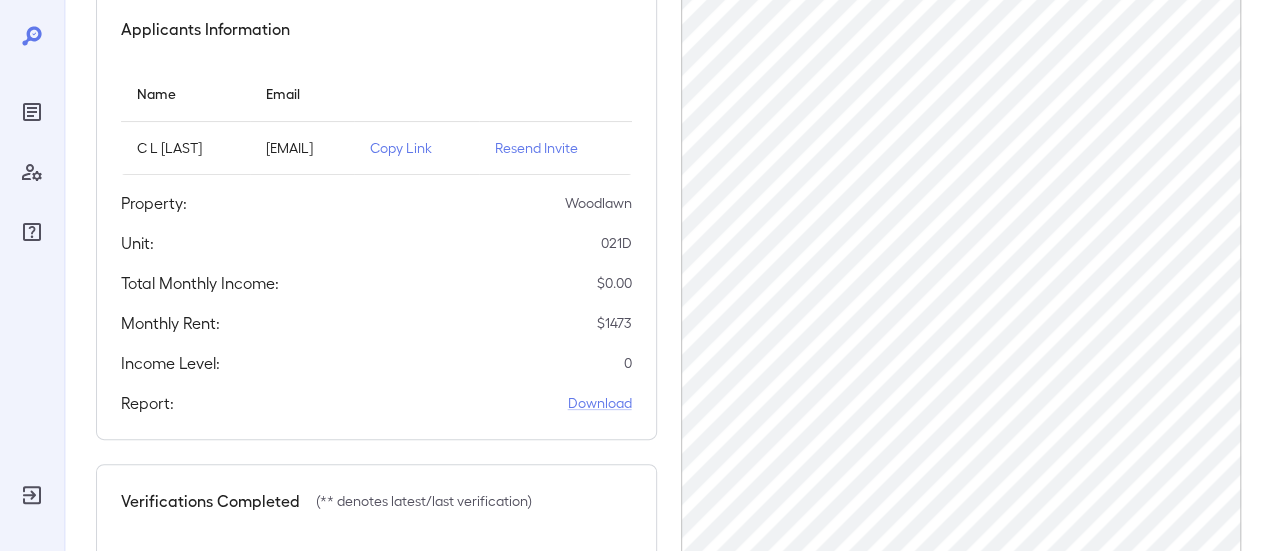 scroll, scrollTop: 558, scrollLeft: 0, axis: vertical 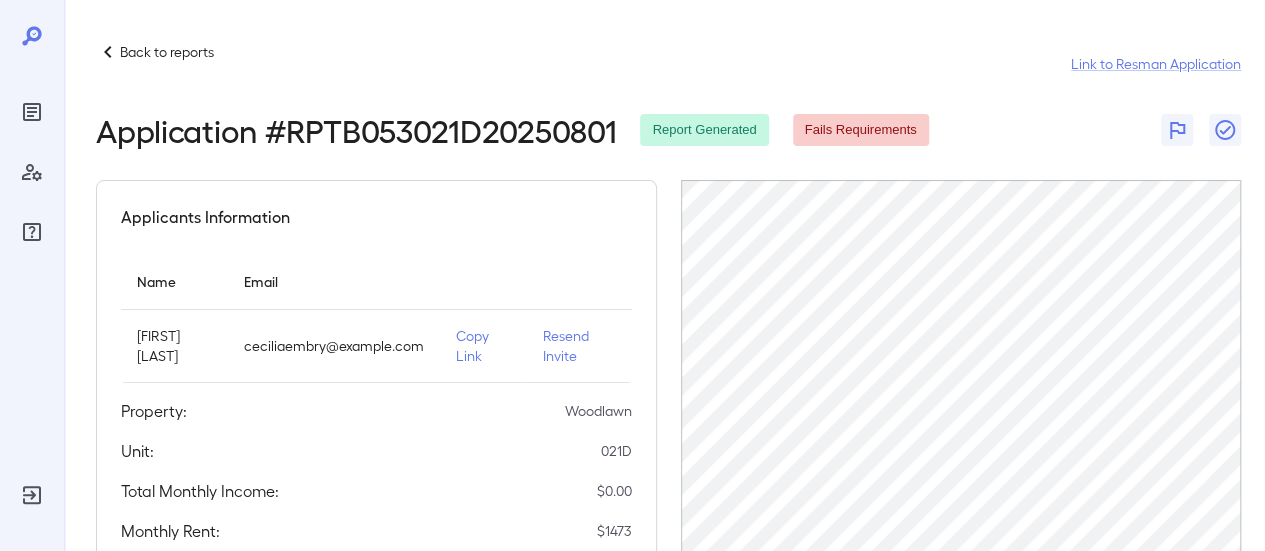 click 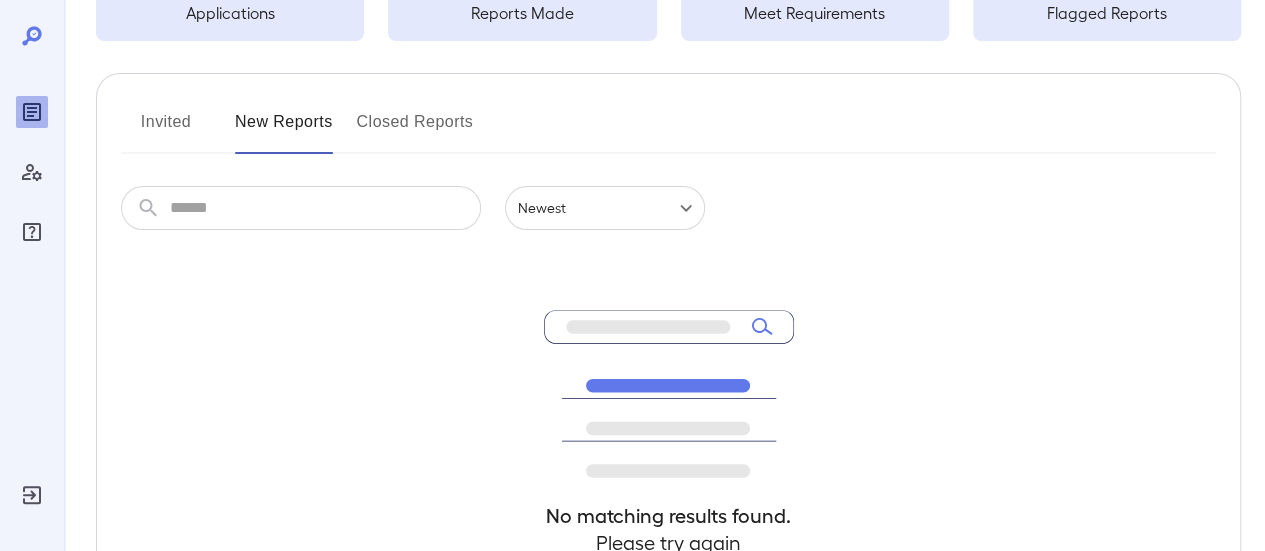 scroll, scrollTop: 200, scrollLeft: 0, axis: vertical 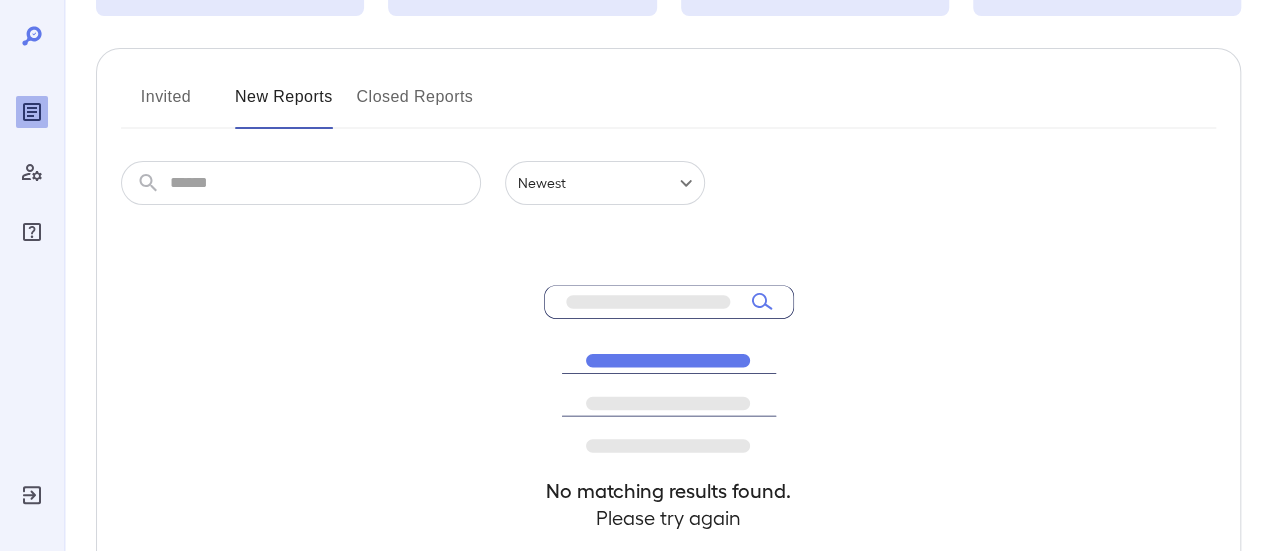 click on "Invited" at bounding box center [166, 105] 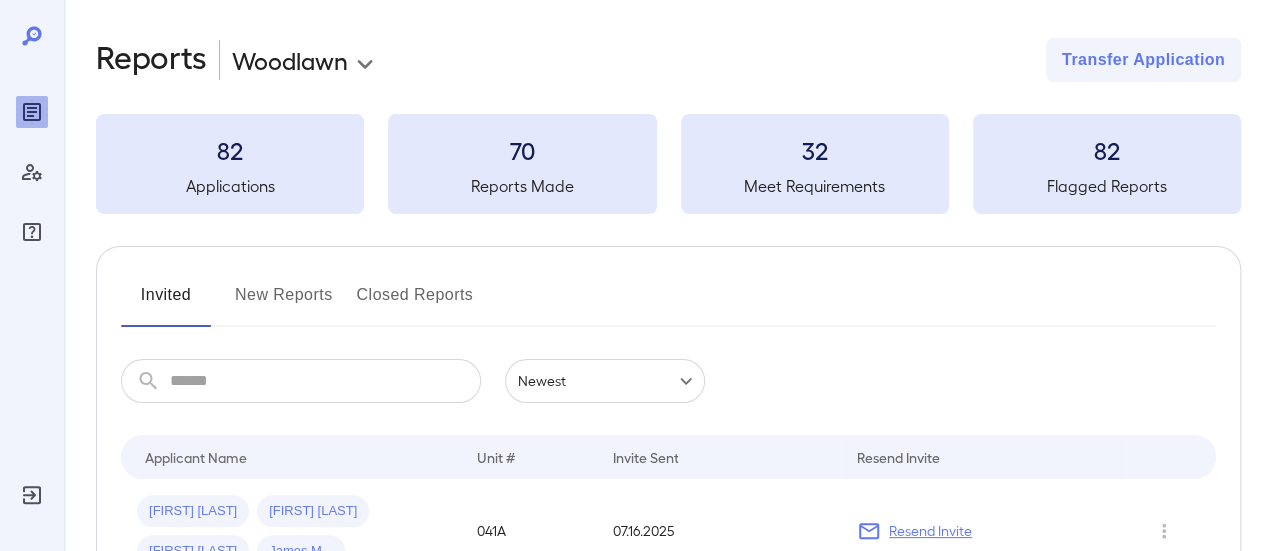 scroll, scrollTop: 0, scrollLeft: 0, axis: both 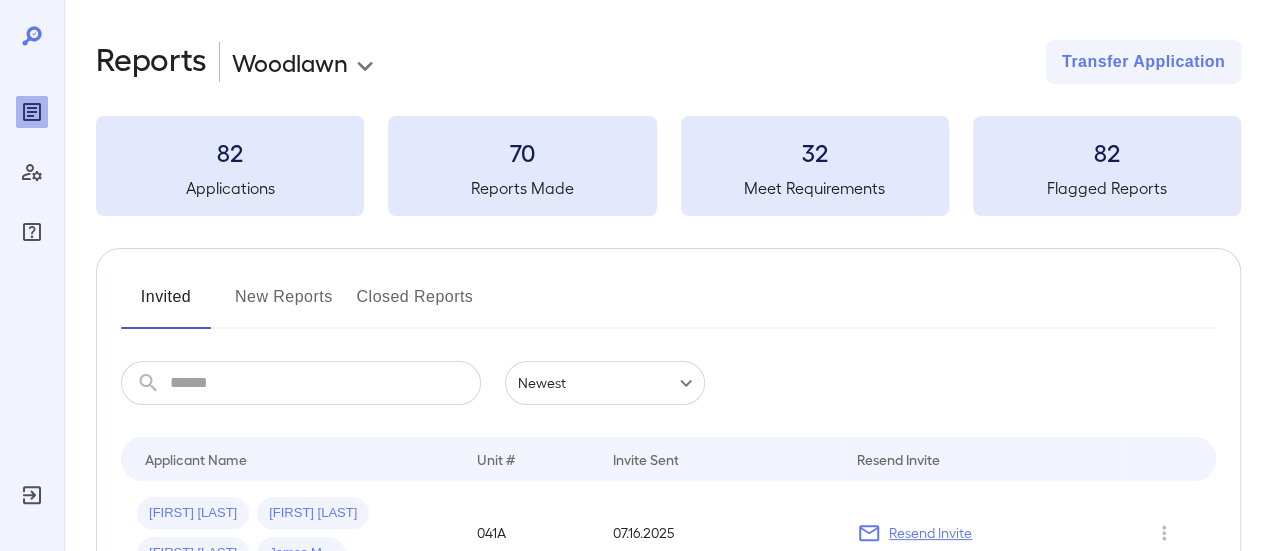 click on "Closed Reports" at bounding box center (415, 305) 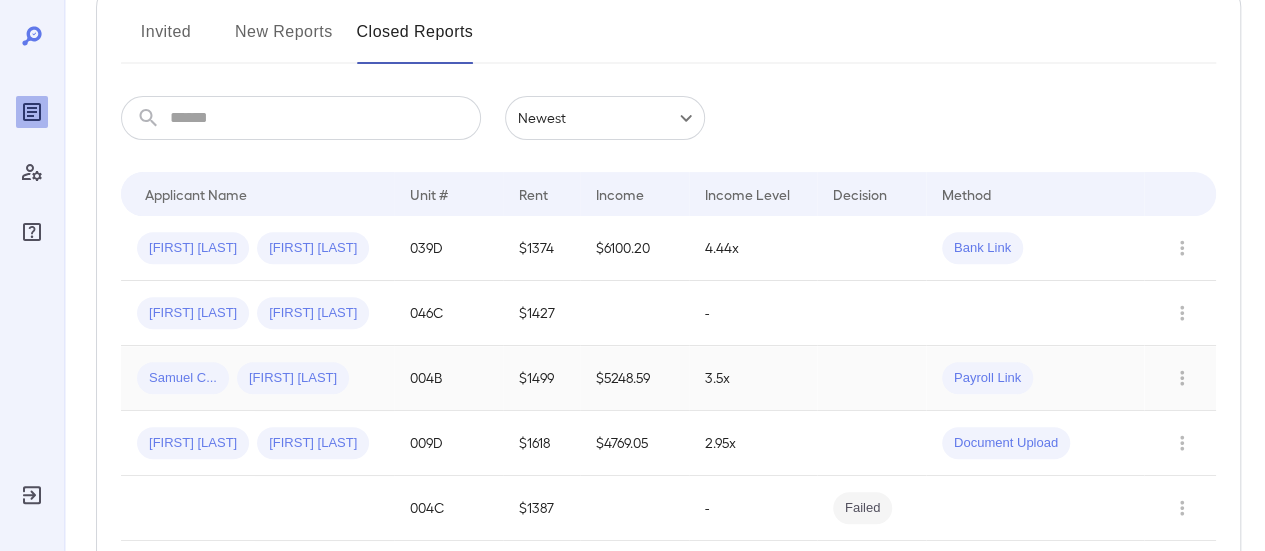 scroll, scrollTop: 100, scrollLeft: 0, axis: vertical 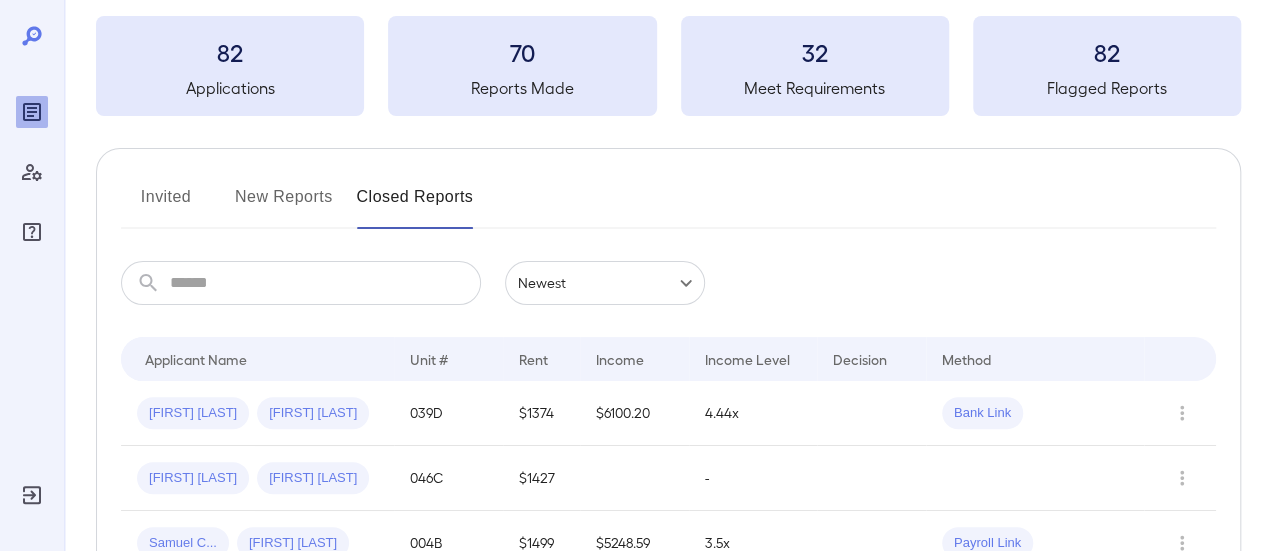 click on "New Reports" at bounding box center [284, 205] 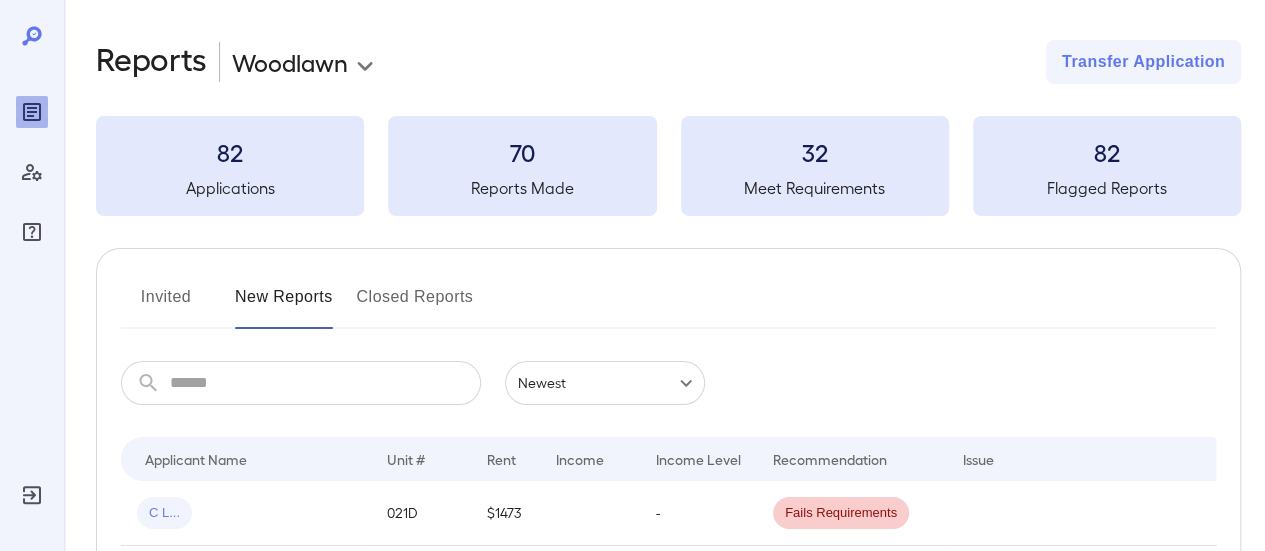scroll, scrollTop: 200, scrollLeft: 0, axis: vertical 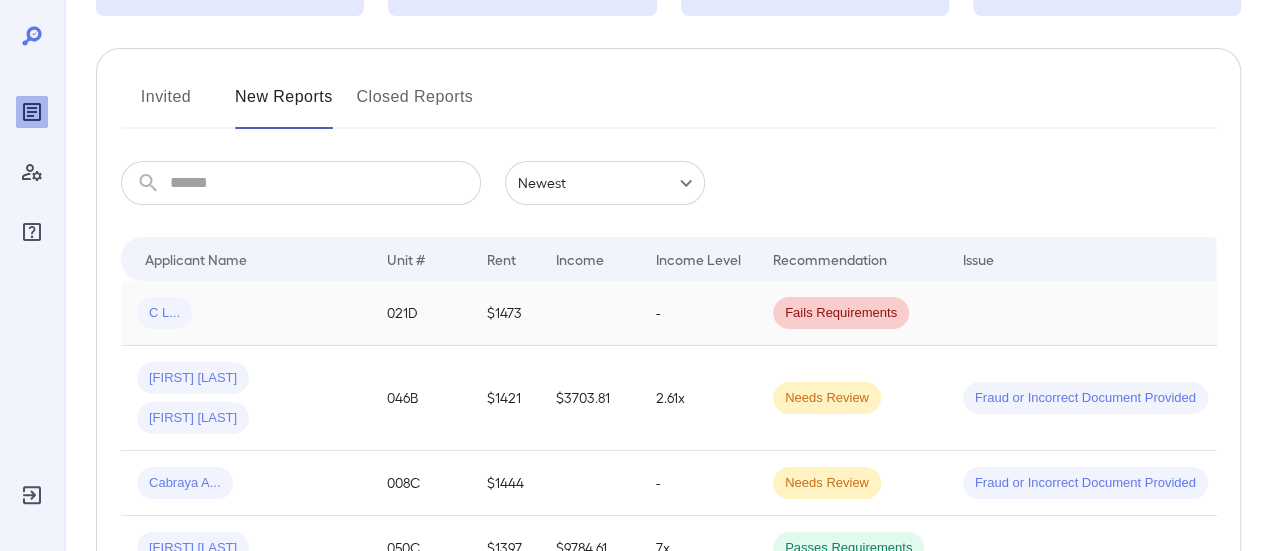 click on "C L..." at bounding box center (164, 313) 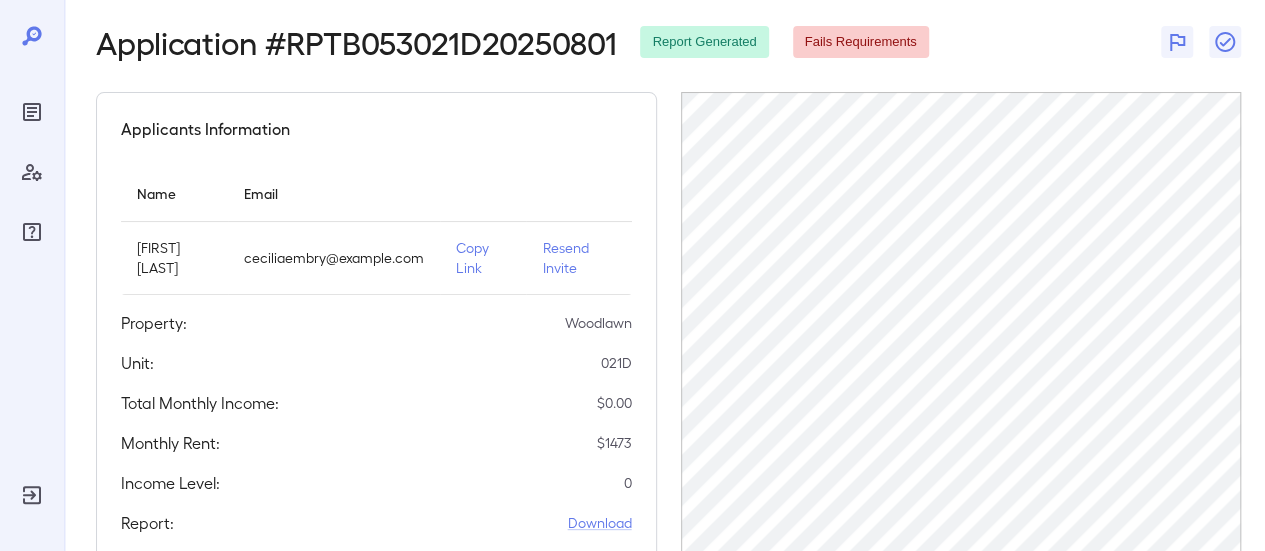 scroll, scrollTop: 558, scrollLeft: 0, axis: vertical 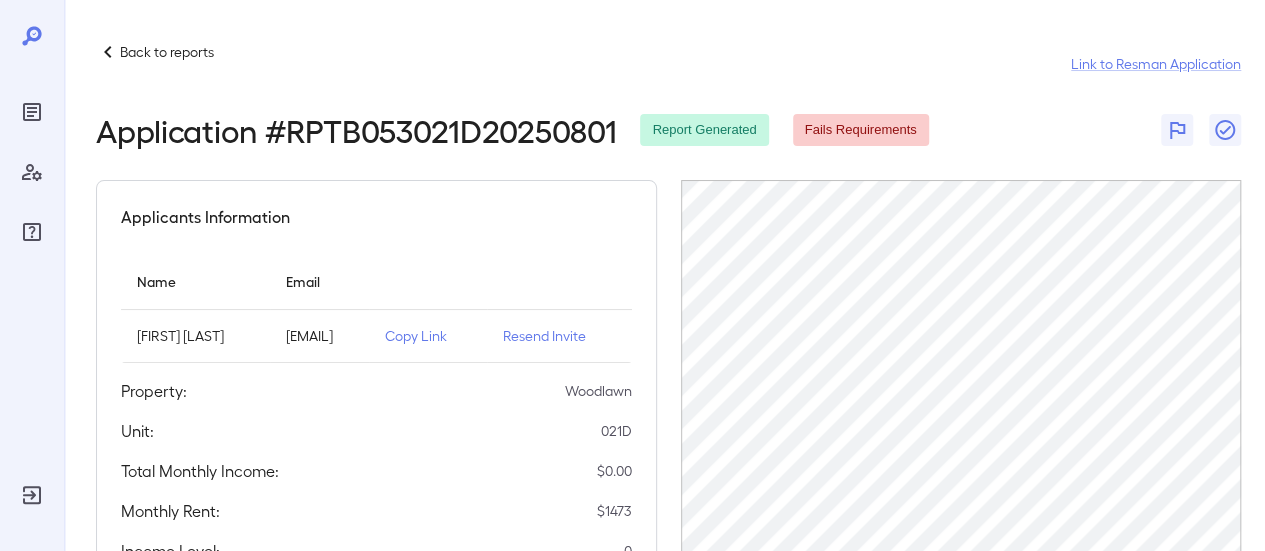 click on "Back to reports" at bounding box center (155, 52) 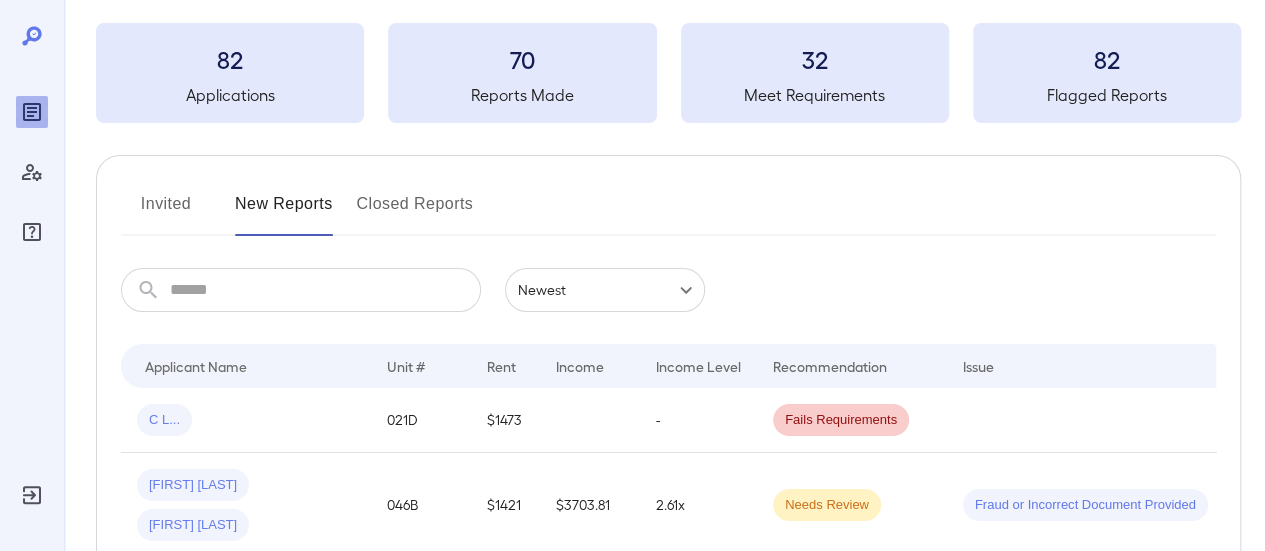 scroll, scrollTop: 0, scrollLeft: 0, axis: both 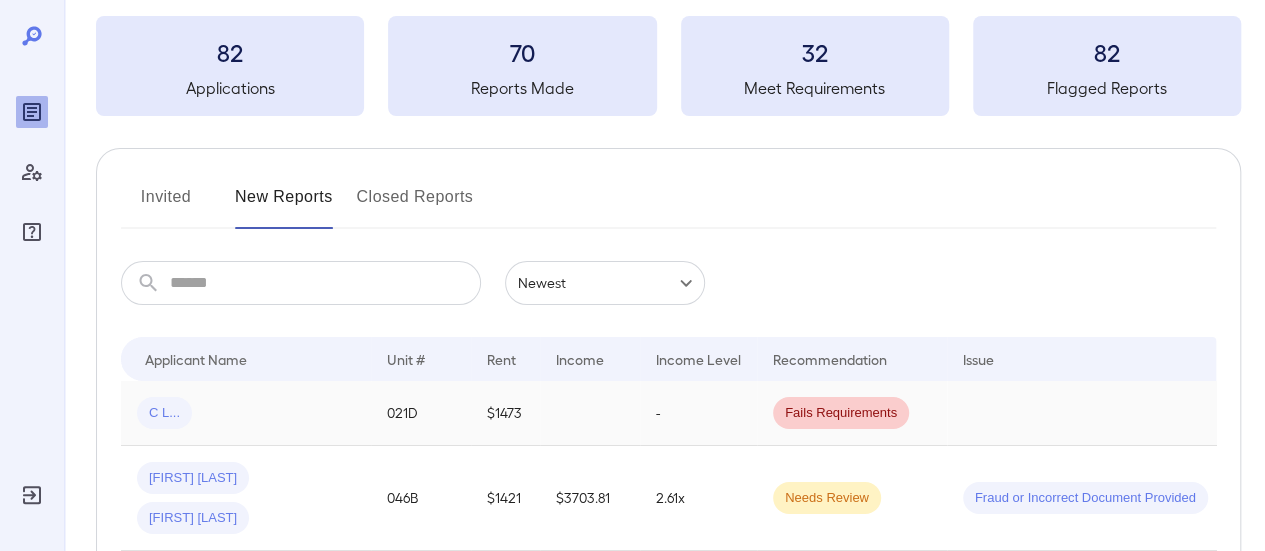 click on "C L..." at bounding box center [164, 413] 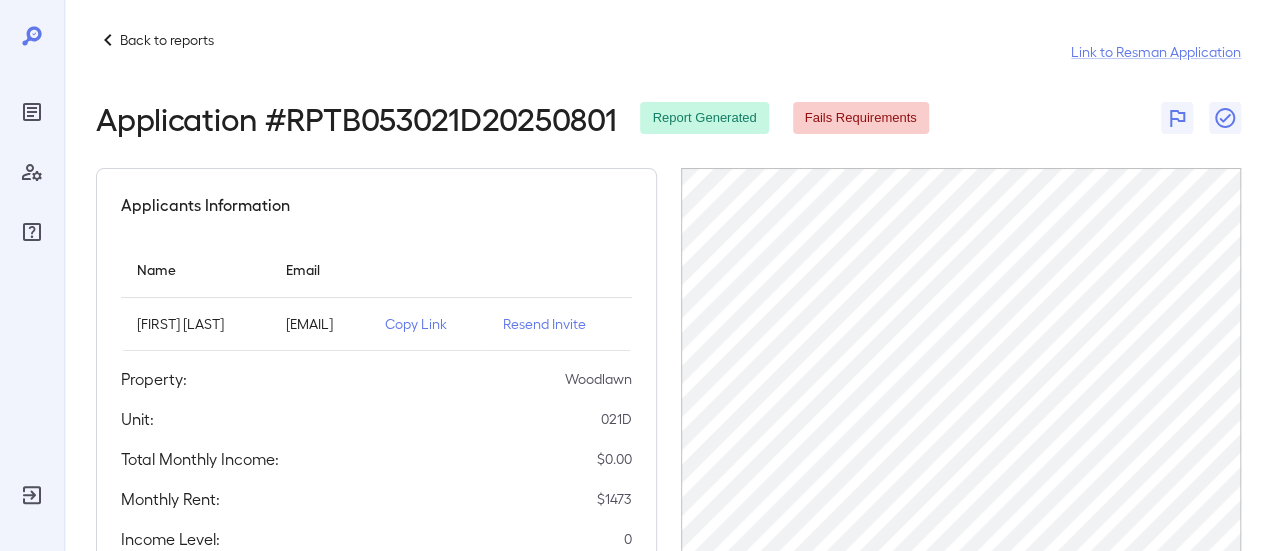 scroll, scrollTop: 0, scrollLeft: 0, axis: both 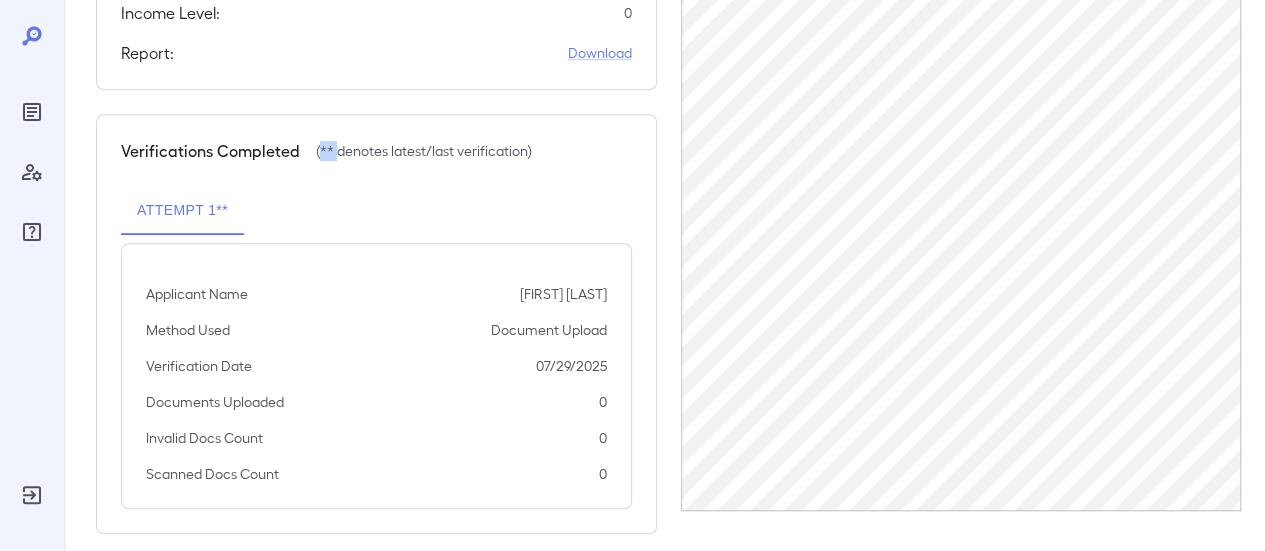 drag, startPoint x: 330, startPoint y: 131, endPoint x: 318, endPoint y: 131, distance: 12 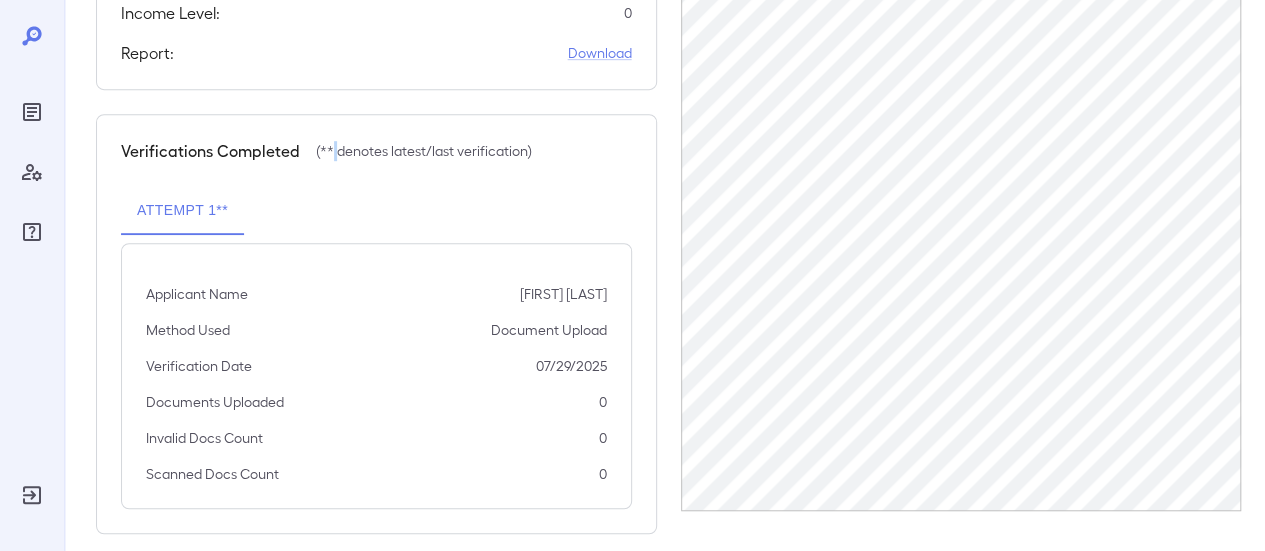 drag, startPoint x: 333, startPoint y: 131, endPoint x: 328, endPoint y: 141, distance: 11.18034 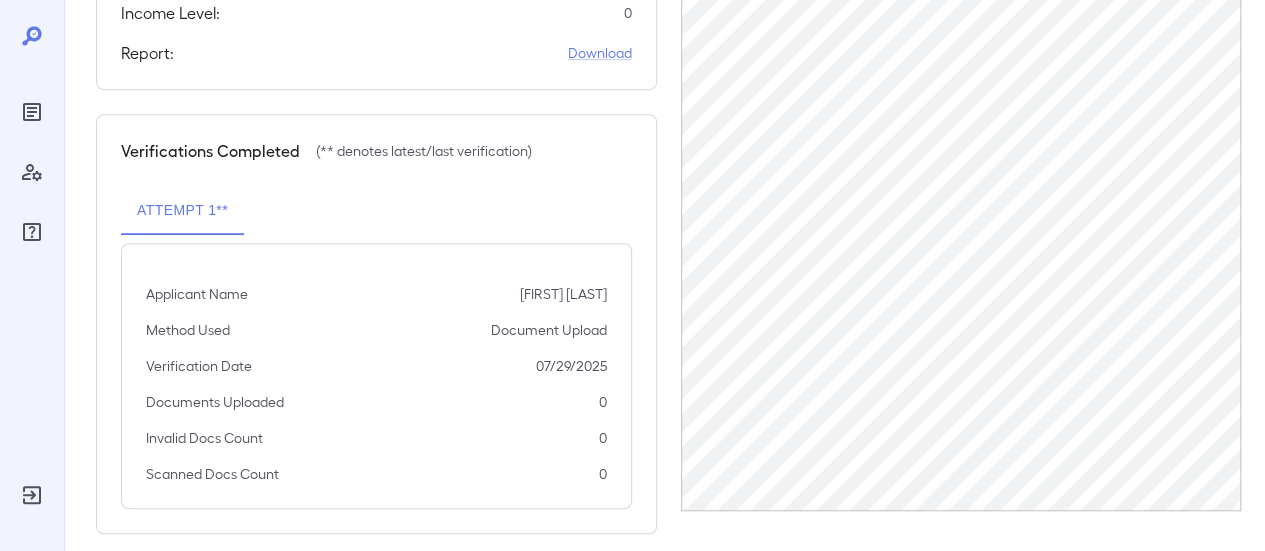 click on "Verifications Completed (** denotes latest/last verification) Attempt 1** Applicant Name C L Sumbry Method Used Document Upload Verification Date 07/29/2025 Documents Uploaded 0 Invalid Docs Count 0 Scanned Docs Count 0" at bounding box center (376, 324) 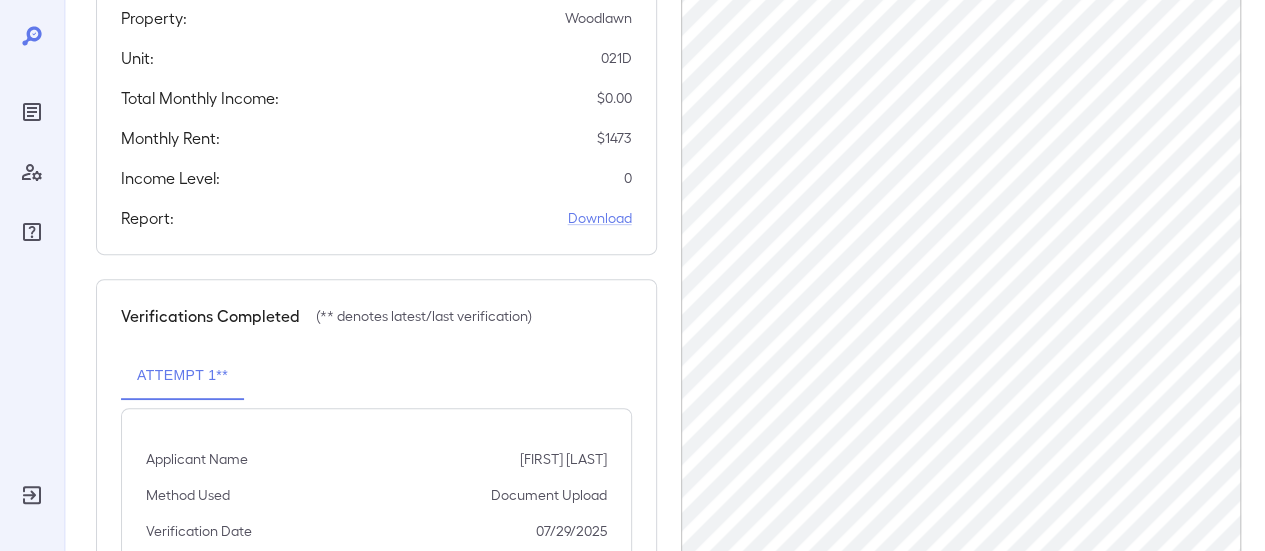 scroll, scrollTop: 400, scrollLeft: 0, axis: vertical 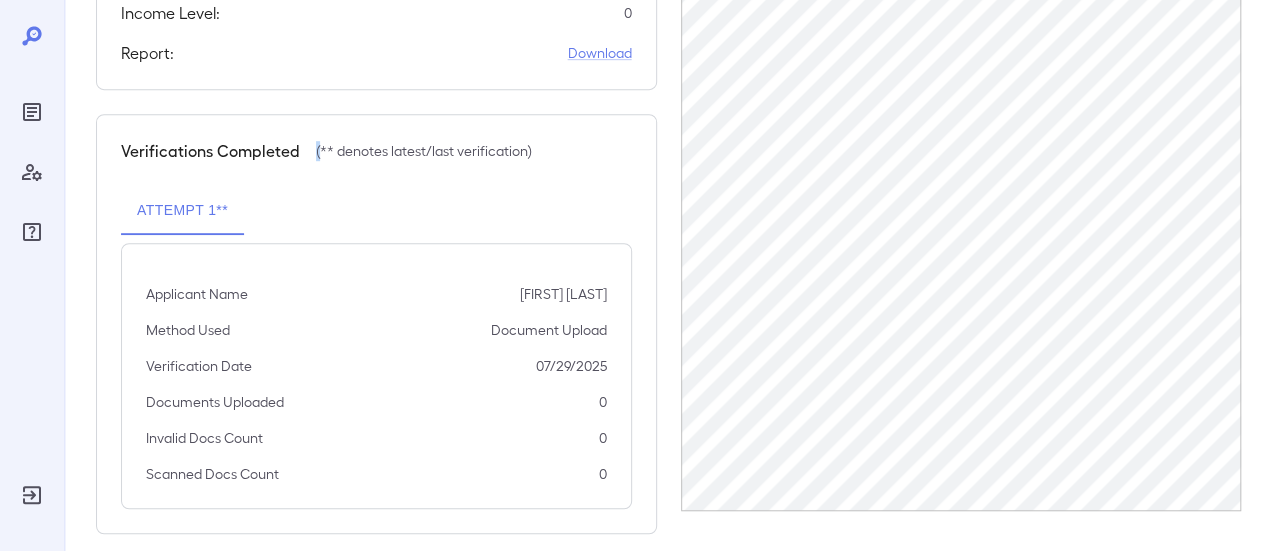 drag, startPoint x: 296, startPoint y: 132, endPoint x: 312, endPoint y: 133, distance: 16.03122 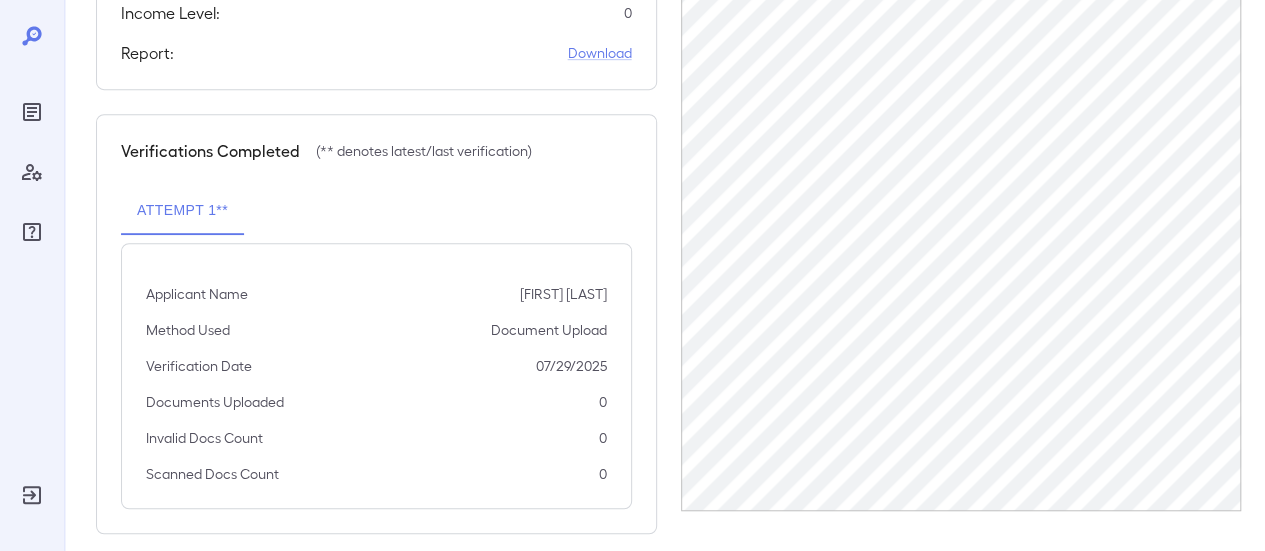 click on "Verifications Completed (** denotes latest/last verification) Attempt 1** Applicant Name C L Sumbry Method Used Document Upload Verification Date 07/29/2025 Documents Uploaded 0 Invalid Docs Count 0 Scanned Docs Count 0" at bounding box center [376, 324] 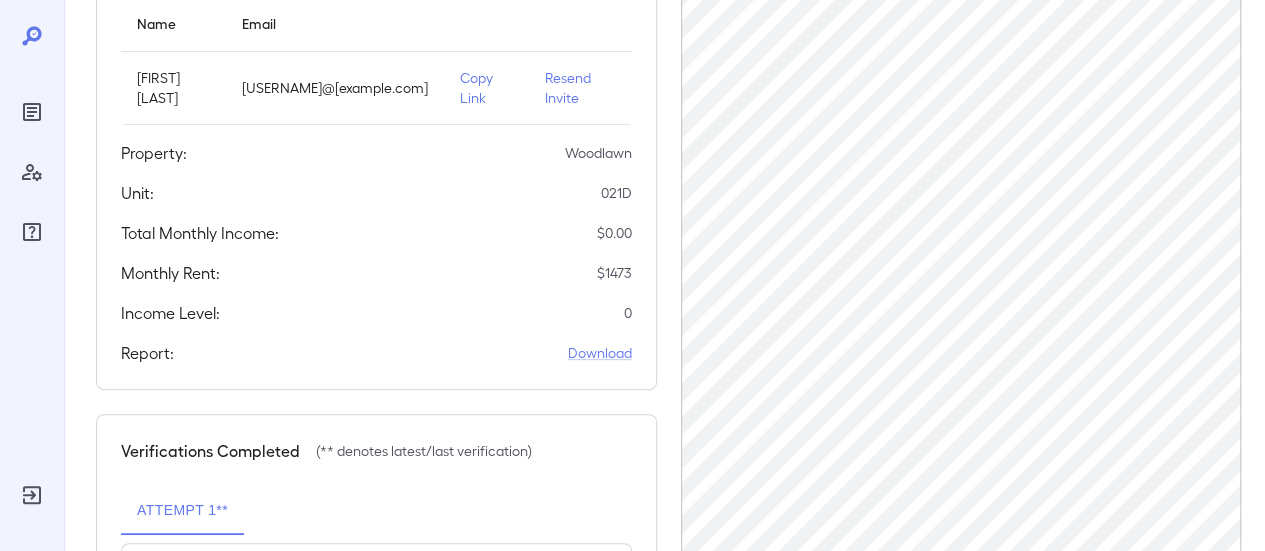 scroll, scrollTop: 0, scrollLeft: 0, axis: both 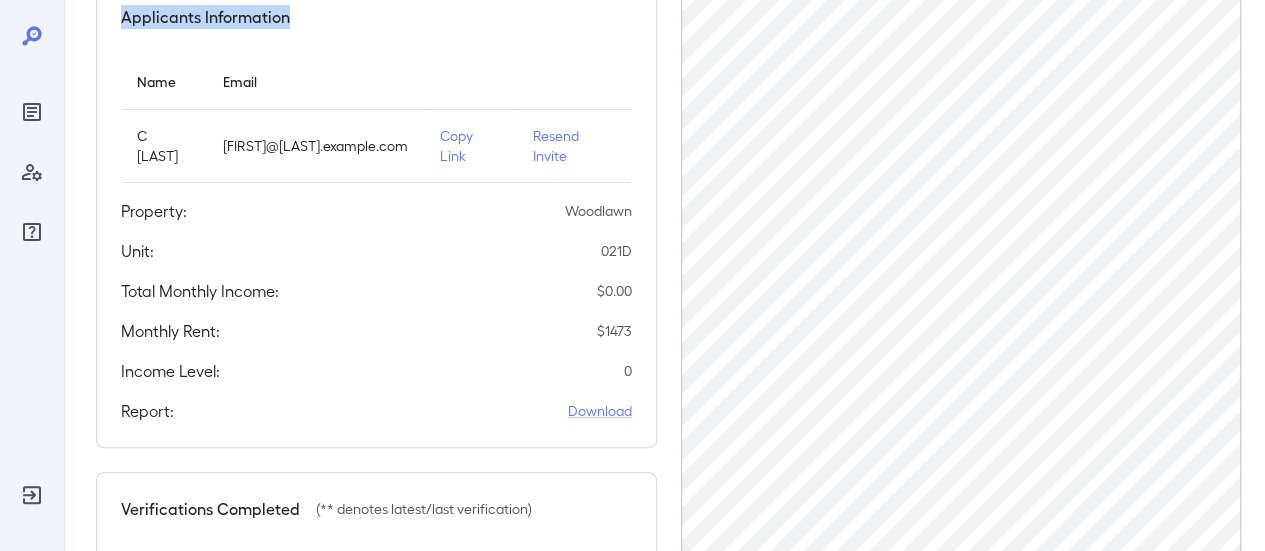drag, startPoint x: 123, startPoint y: 15, endPoint x: 144, endPoint y: 45, distance: 36.619667 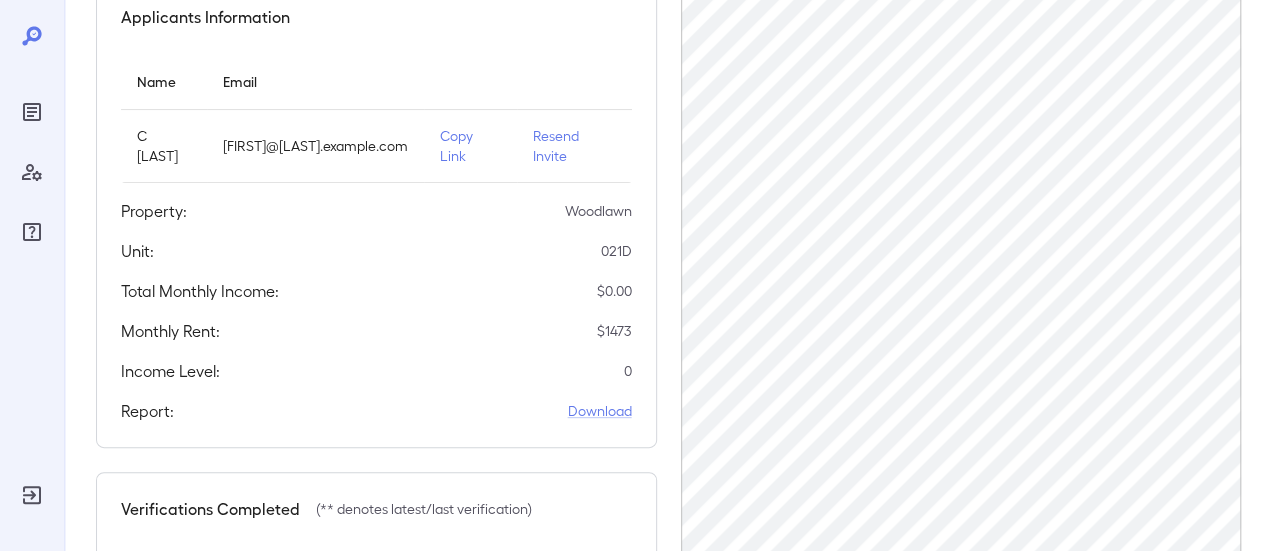 click on "Name" at bounding box center [164, 81] 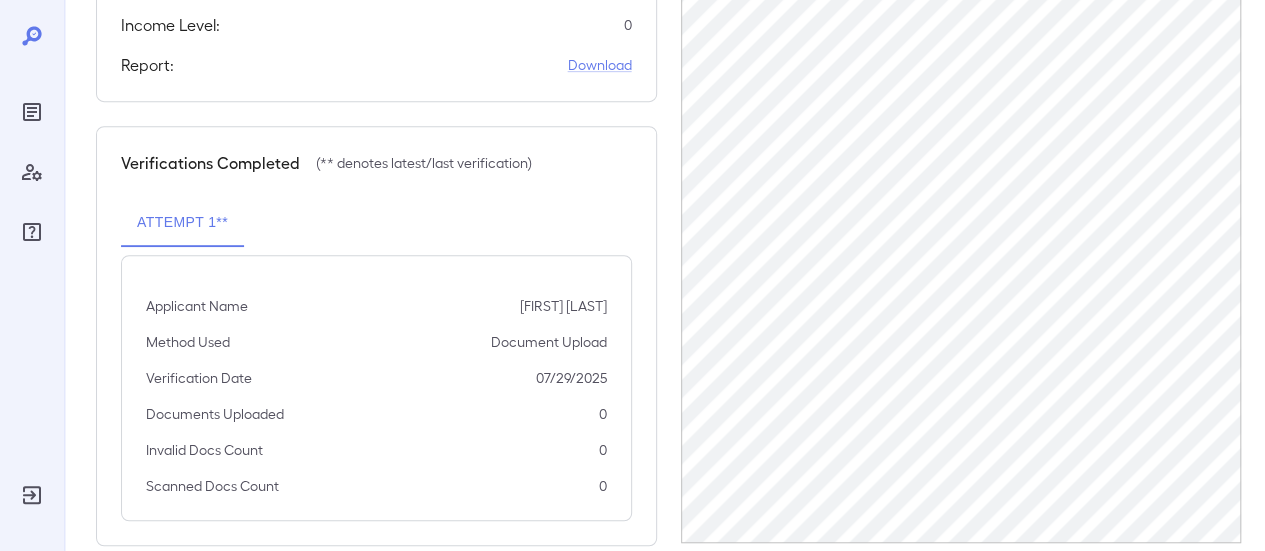 scroll, scrollTop: 558, scrollLeft: 0, axis: vertical 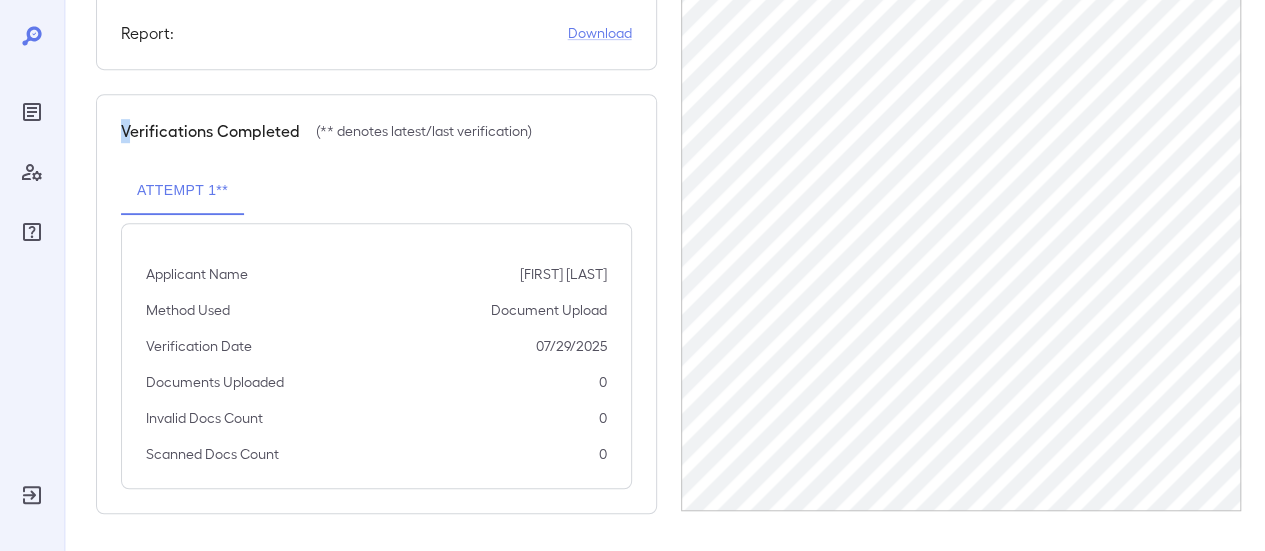 click on "Verifications Completed" at bounding box center (210, 131) 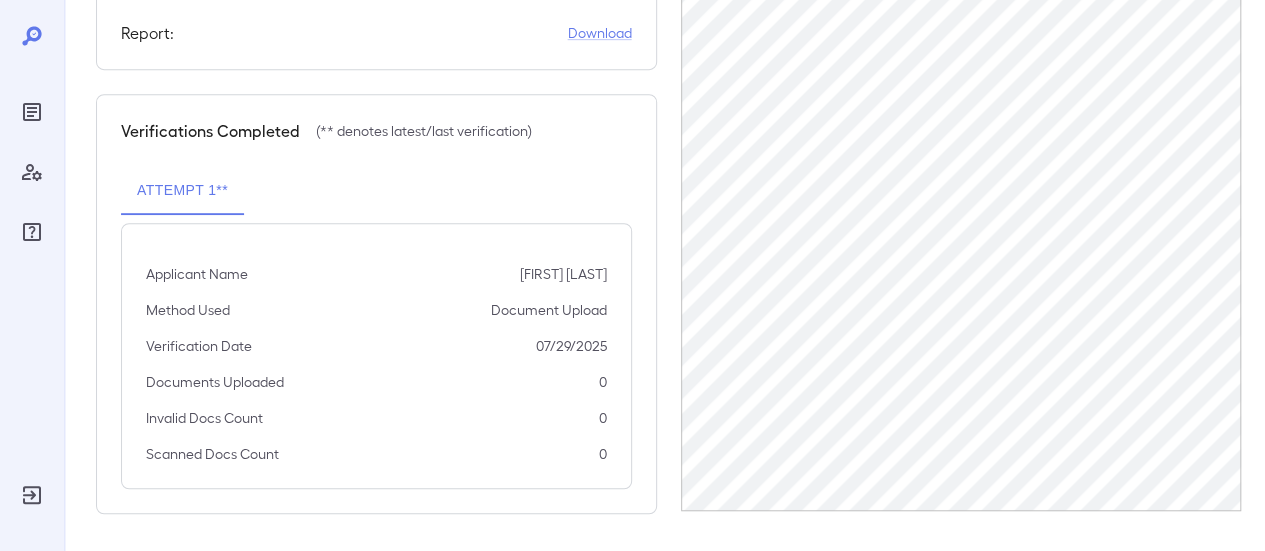 click on "Verifications Completed (** denotes latest/last verification) Attempt 1** Applicant Name [FIRST] [LAST] Method Used Document Upload Verification Date 07/29/2025 Documents Uploaded 0 Invalid Docs Count 0 Scanned Docs Count 0" at bounding box center [376, 304] 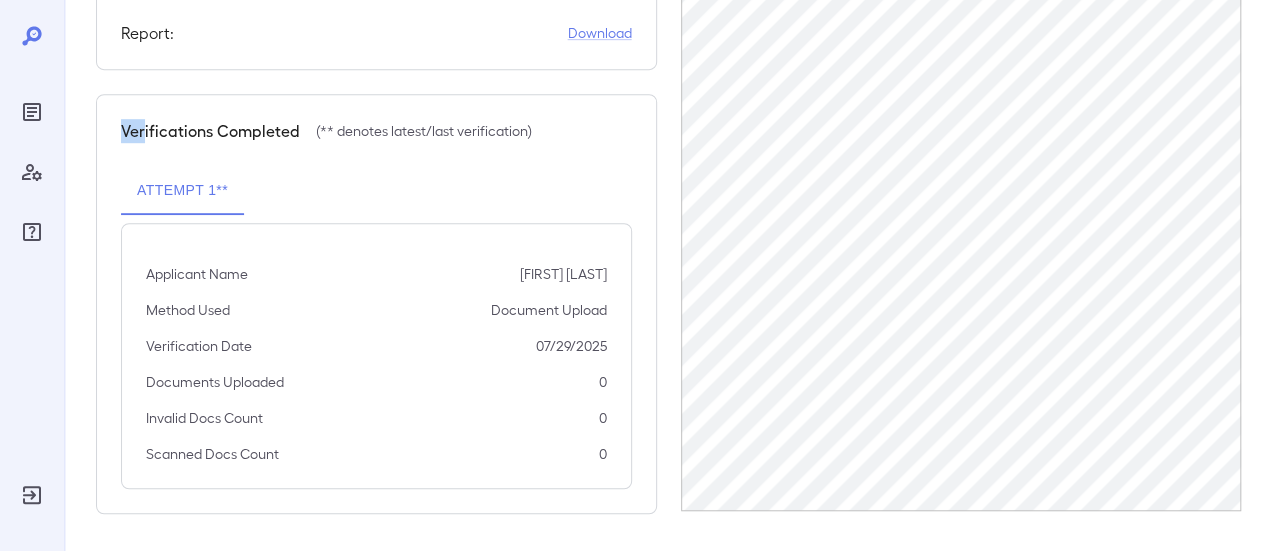 drag, startPoint x: 122, startPoint y: 127, endPoint x: 143, endPoint y: 136, distance: 22.847319 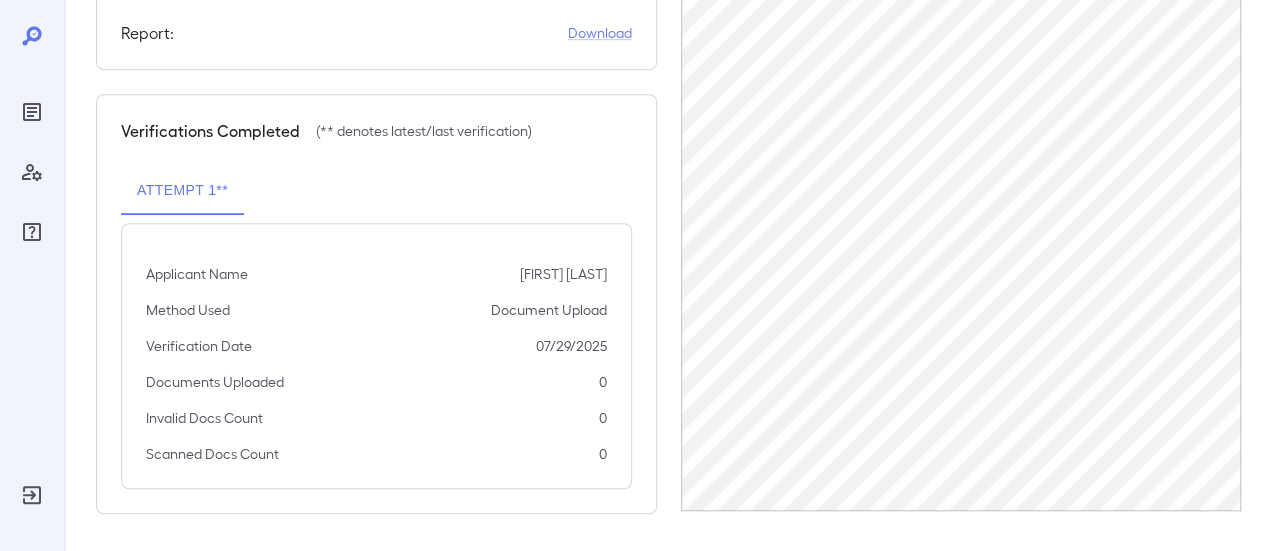 click on "Verifications Completed" at bounding box center [210, 131] 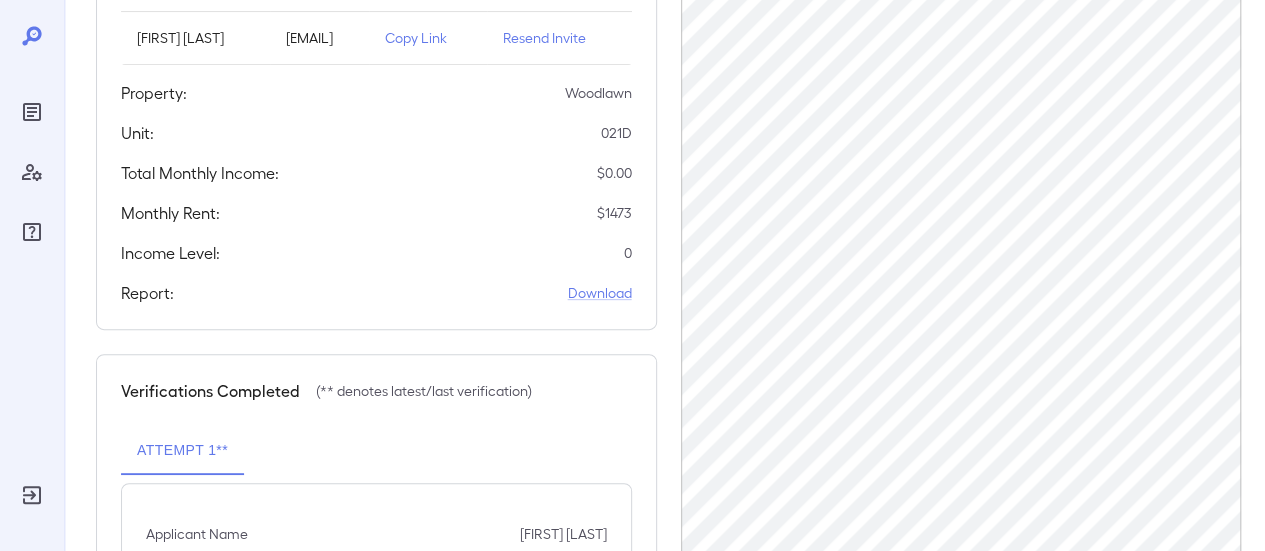 scroll, scrollTop: 0, scrollLeft: 0, axis: both 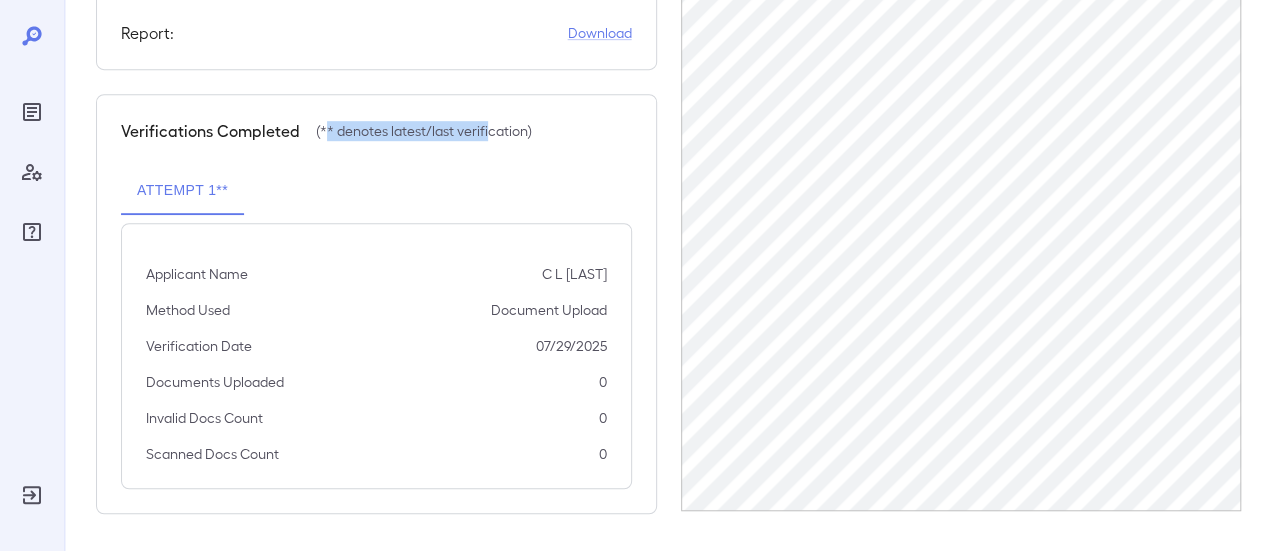 drag, startPoint x: 319, startPoint y: 129, endPoint x: 484, endPoint y: 129, distance: 165 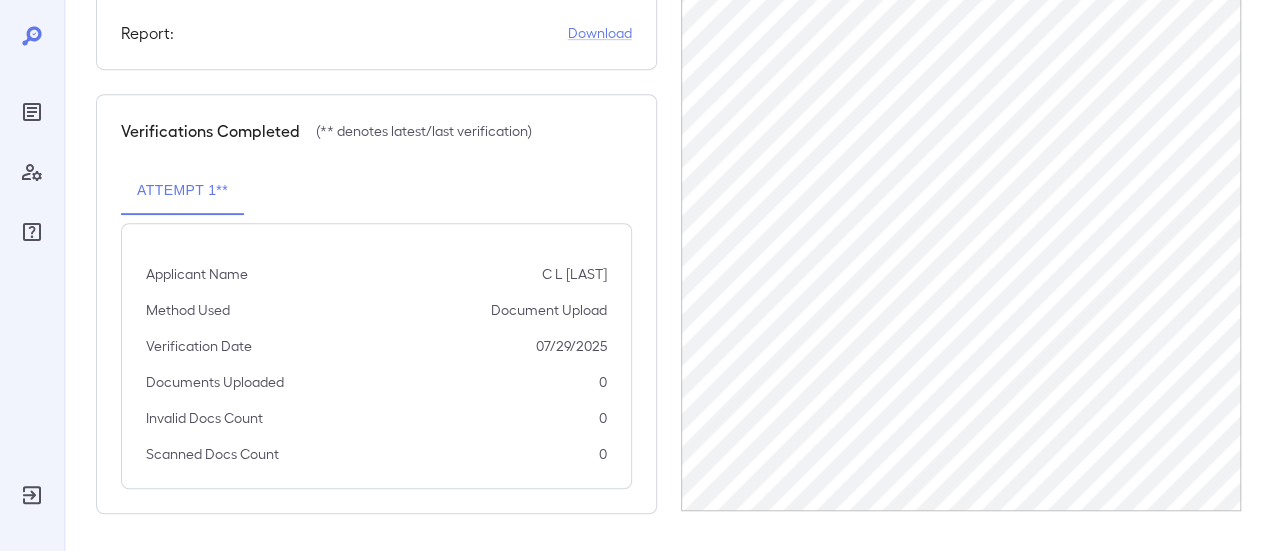click on "Verifications Completed (** denotes latest/last verification) Attempt 1** Applicant Name C L [LAST] Method Used Document Upload Verification Date [DATE] Documents Uploaded 0 Invalid Docs Count 0 Scanned Docs Count 0" at bounding box center [376, 304] 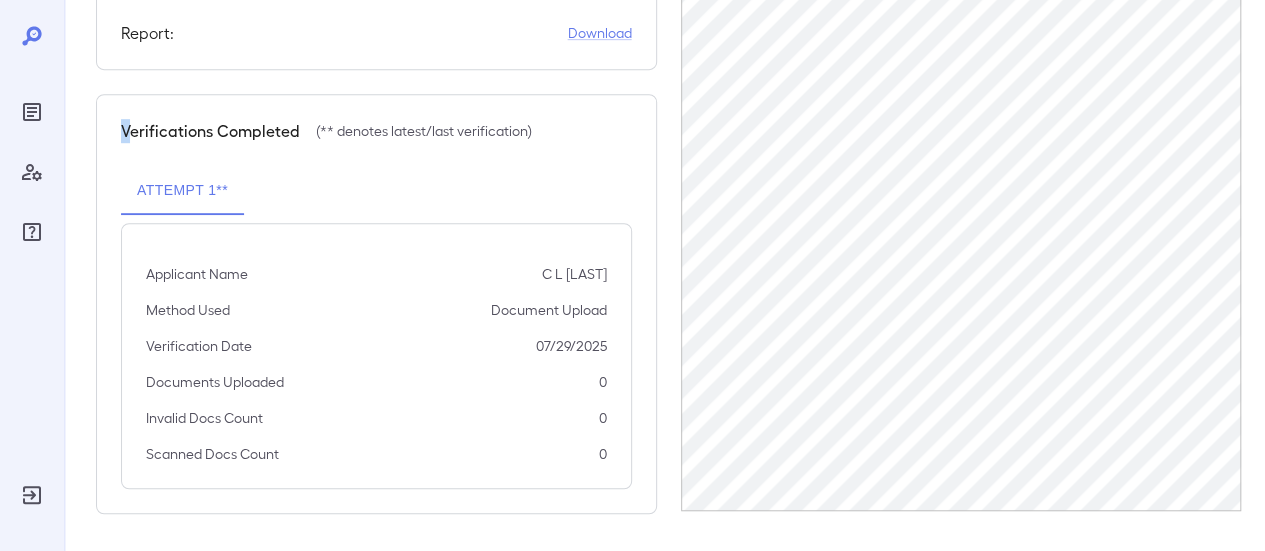 drag, startPoint x: 130, startPoint y: 128, endPoint x: 102, endPoint y: 130, distance: 28.071337 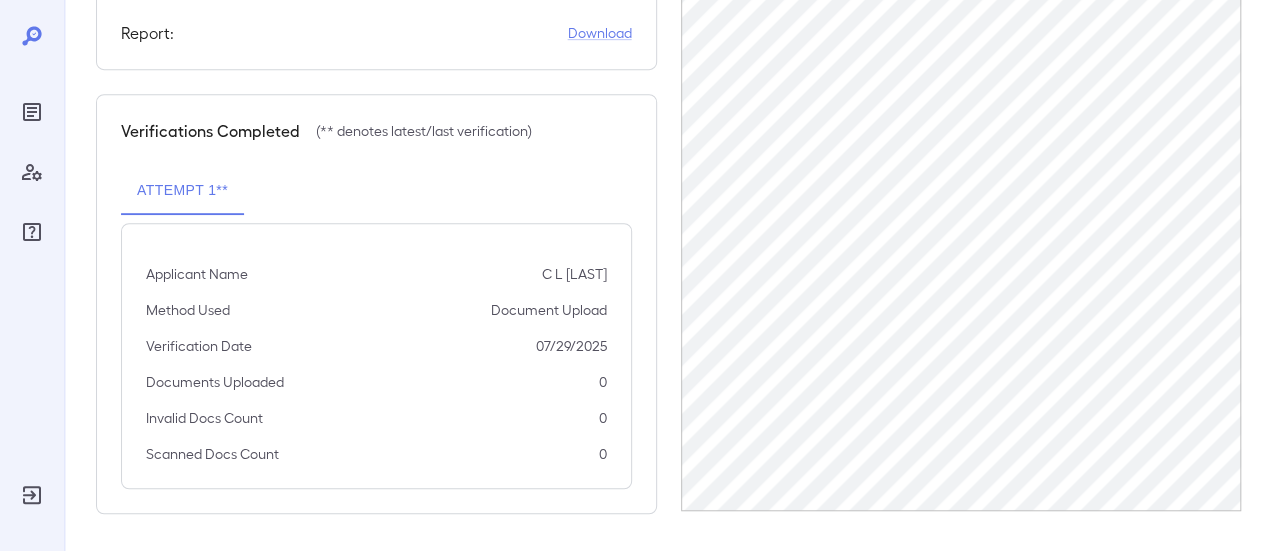 click on "Verifications Completed (** denotes latest/last verification) Attempt 1** Applicant Name C L Sumbry Method Used Document Upload Verification Date 07/29/2025 Documents Uploaded 0 Invalid Docs Count 0 Scanned Docs Count 0" at bounding box center (376, 304) 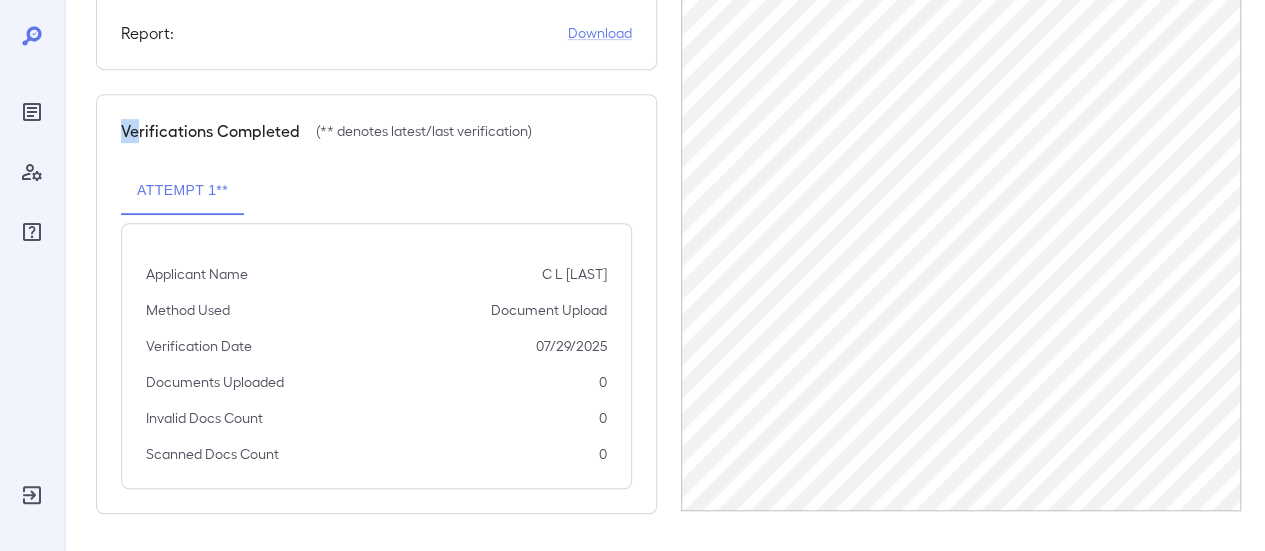 drag, startPoint x: 121, startPoint y: 129, endPoint x: 140, endPoint y: 134, distance: 19.646883 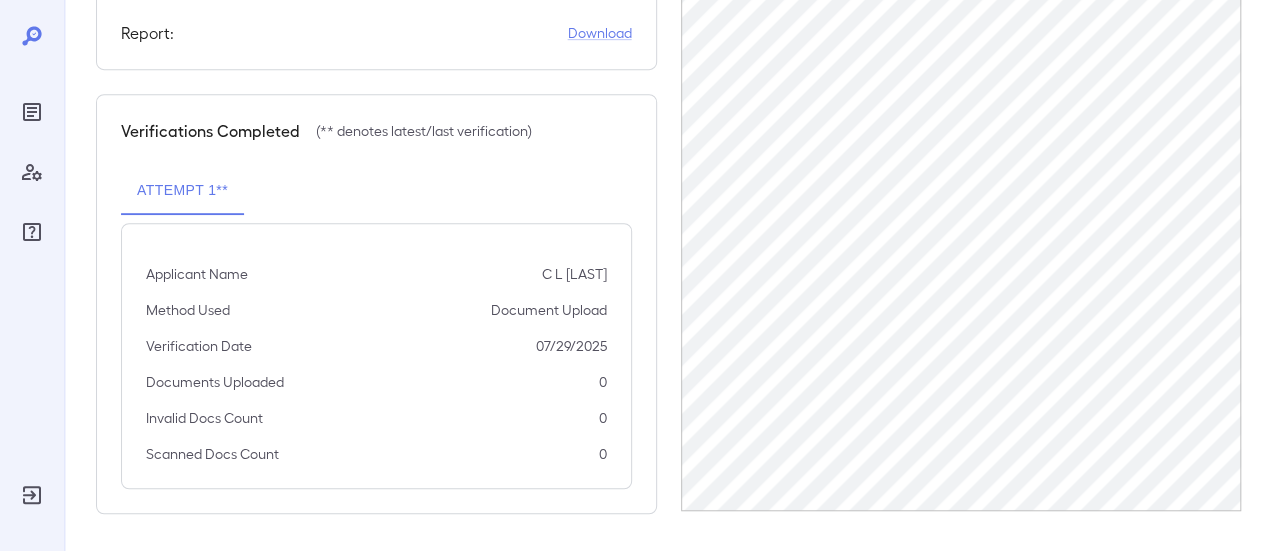 click on "Verifications Completed (** denotes latest/last verification) Attempt 1** Applicant Name C L Sumbry Method Used Document Upload Verification Date 07/29/2025 Documents Uploaded 0 Invalid Docs Count 0 Scanned Docs Count 0" at bounding box center [376, 304] 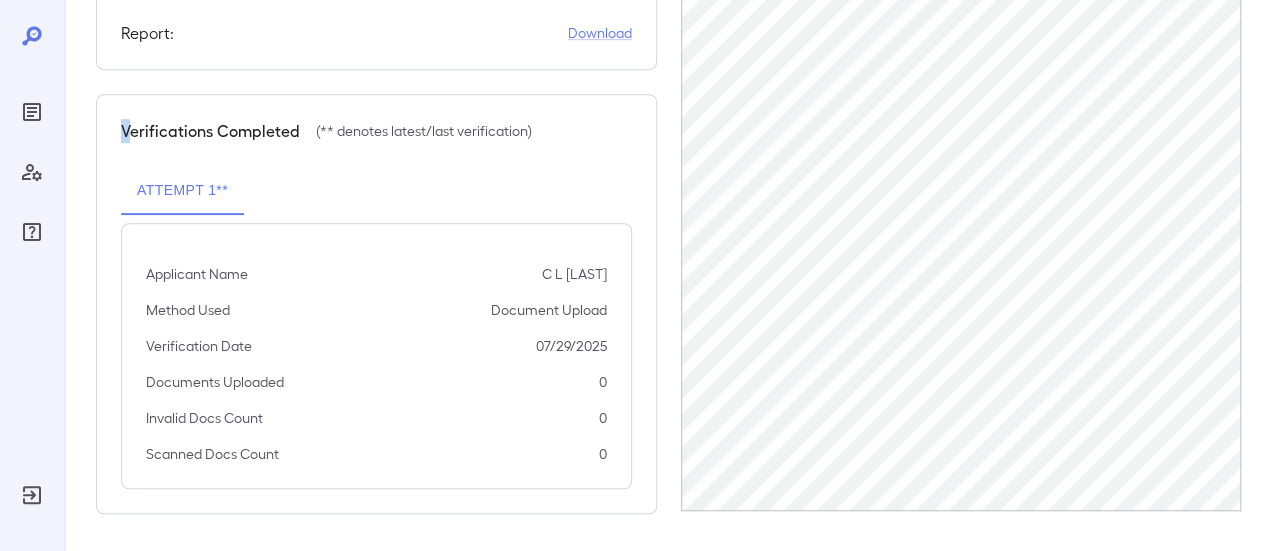 drag, startPoint x: 130, startPoint y: 129, endPoint x: 106, endPoint y: 129, distance: 24 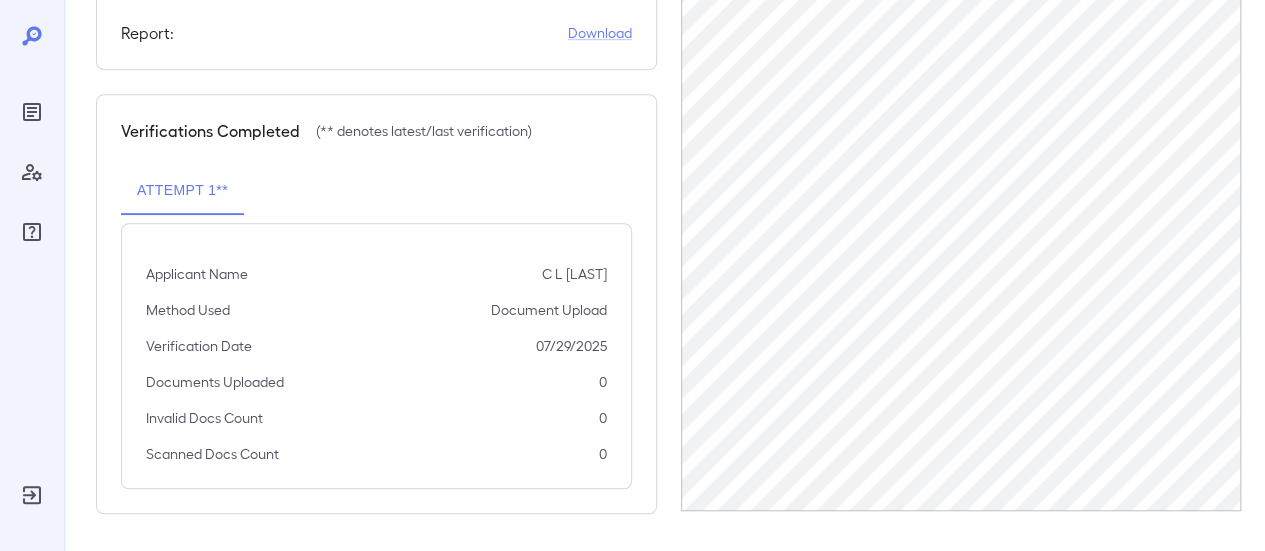 click on "Verifications Completed (** denotes latest/last verification) Attempt 1** Applicant Name [FIRST] [LAST] Method Used Document Upload Verification Date 07/29/2025 Documents Uploaded 0 Invalid Docs Count 0 Scanned Docs Count 0" at bounding box center [376, 304] 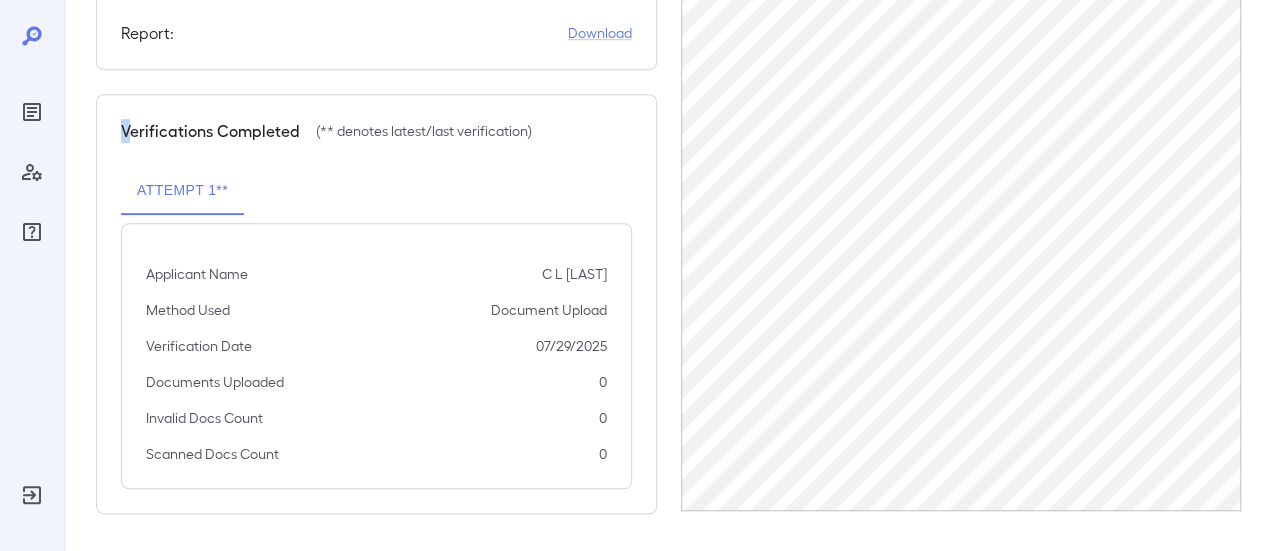 drag, startPoint x: 128, startPoint y: 126, endPoint x: 90, endPoint y: 133, distance: 38.63936 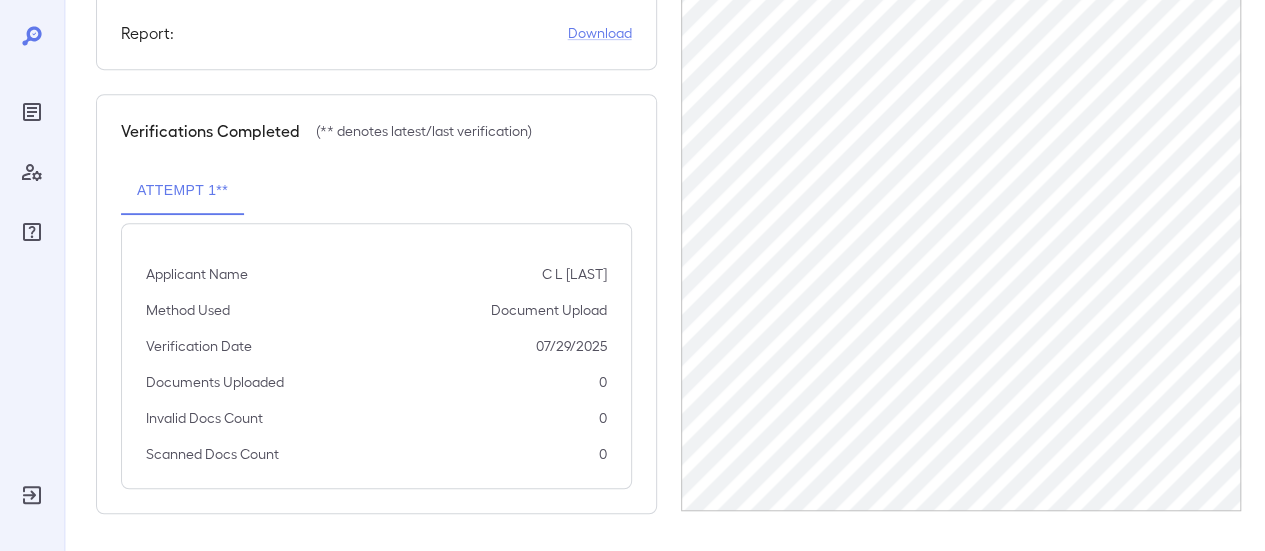 click on "Verifications Completed (** denotes latest/last verification) Attempt 1** Applicant Name [FIRST] [LAST] Method Used Document Upload Verification Date 07/29/2025 Documents Uploaded 0 Invalid Docs Count 0 Scanned Docs Count 0" at bounding box center [376, 304] 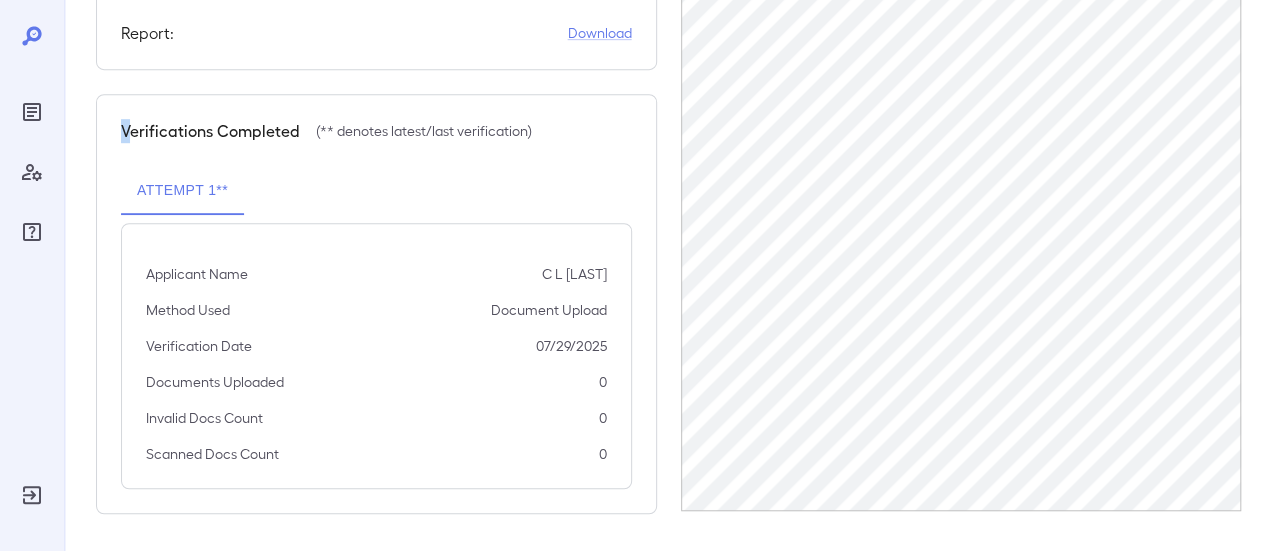 click on "Verifications Completed (** denotes latest/last verification) Attempt 1** Applicant Name C L Sumbry Method Used Document Upload Verification Date 07/29/2025 Documents Uploaded 0 Invalid Docs Count 0 Scanned Docs Count 0" at bounding box center (376, 304) 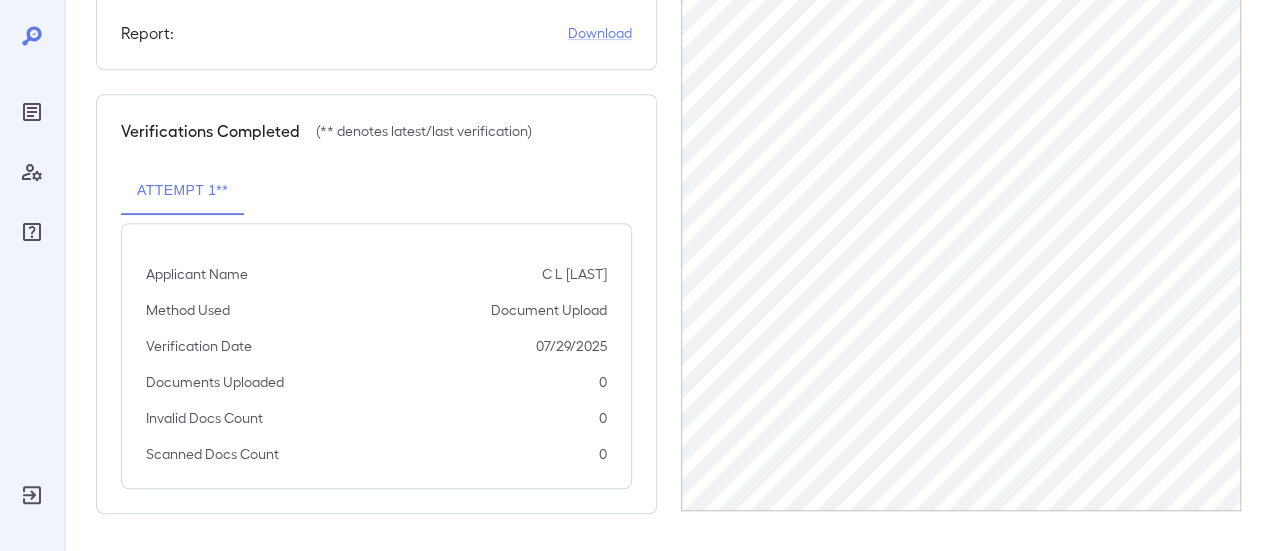 click on "Verifications Completed (** denotes latest/last verification) Attempt 1** Applicant Name C L Sumbry Method Used Document Upload Verification Date 07/29/2025 Documents Uploaded 0 Invalid Docs Count 0 Scanned Docs Count 0" at bounding box center (376, 304) 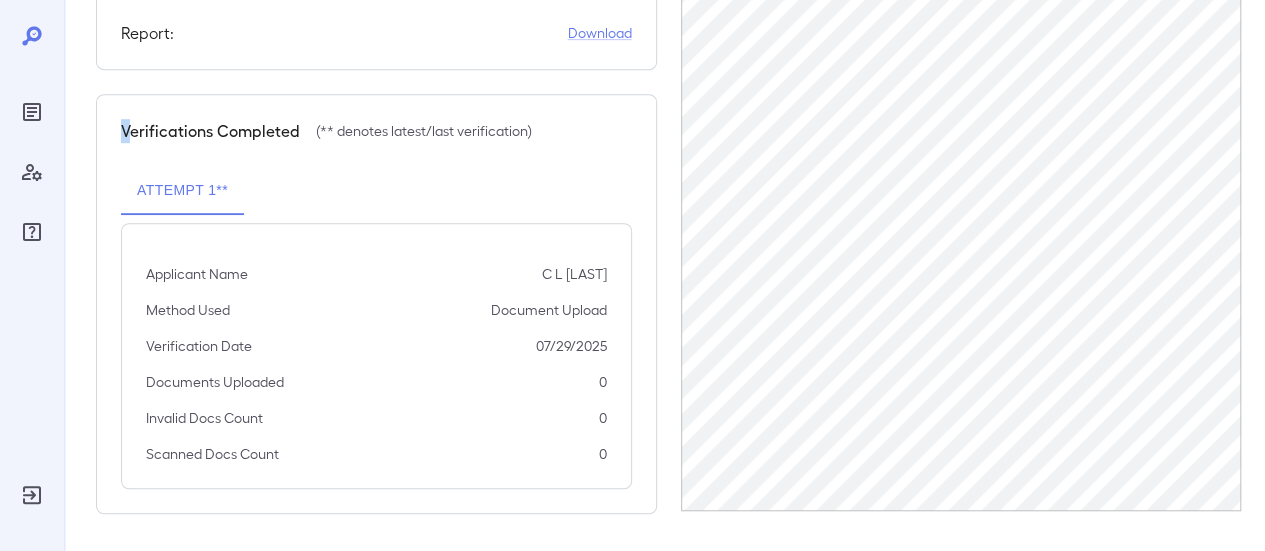 drag, startPoint x: 130, startPoint y: 129, endPoint x: 106, endPoint y: 130, distance: 24.020824 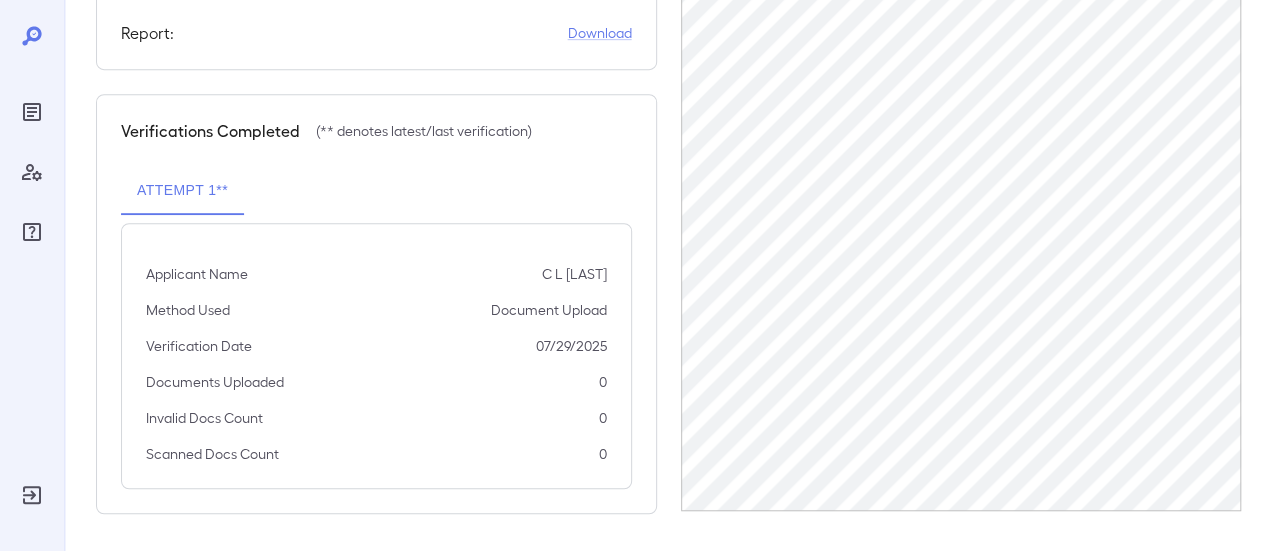 click on "Verifications Completed (** denotes latest/last verification) Attempt 1** Applicant Name C L Sumbry Method Used Document Upload Verification Date 07/29/2025 Documents Uploaded 0 Invalid Docs Count 0 Scanned Docs Count 0" at bounding box center (376, 304) 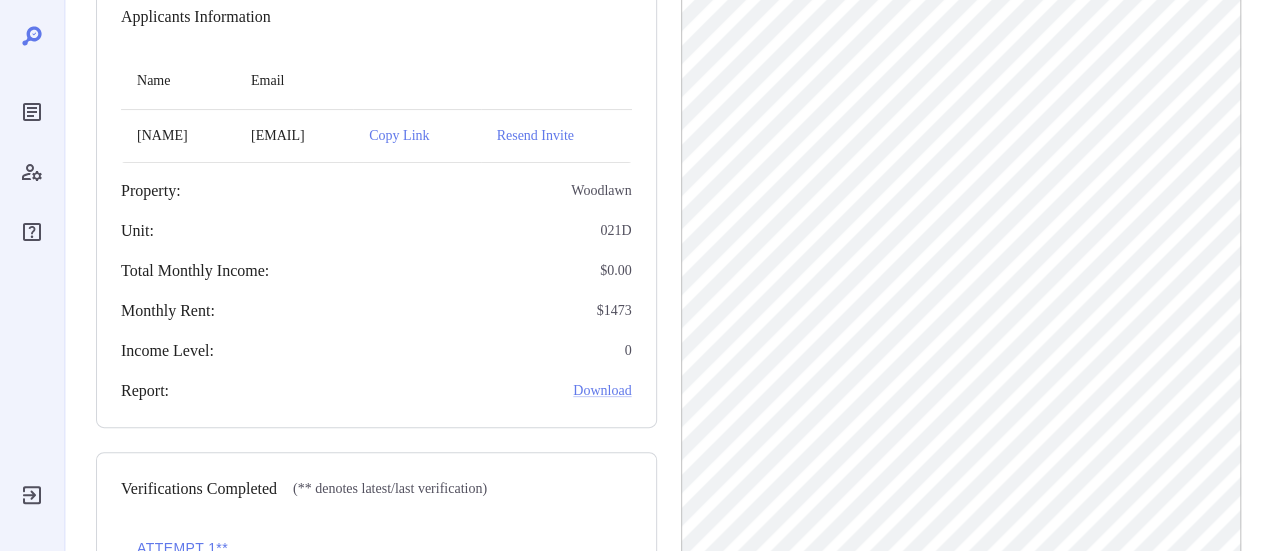 scroll, scrollTop: 0, scrollLeft: 0, axis: both 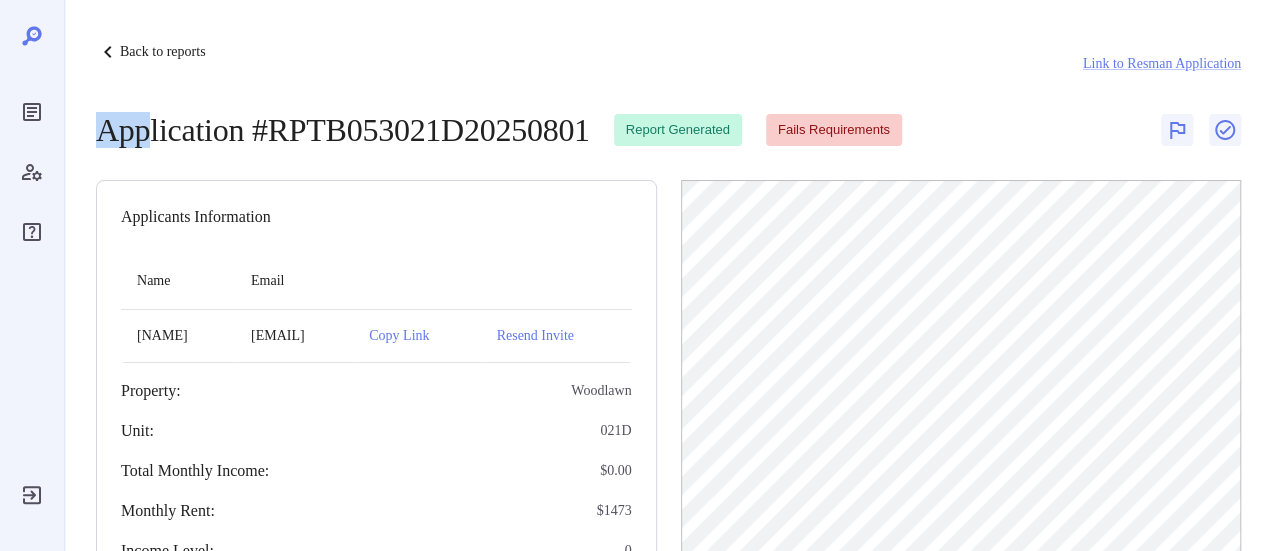 drag, startPoint x: 97, startPoint y: 135, endPoint x: 149, endPoint y: 135, distance: 52 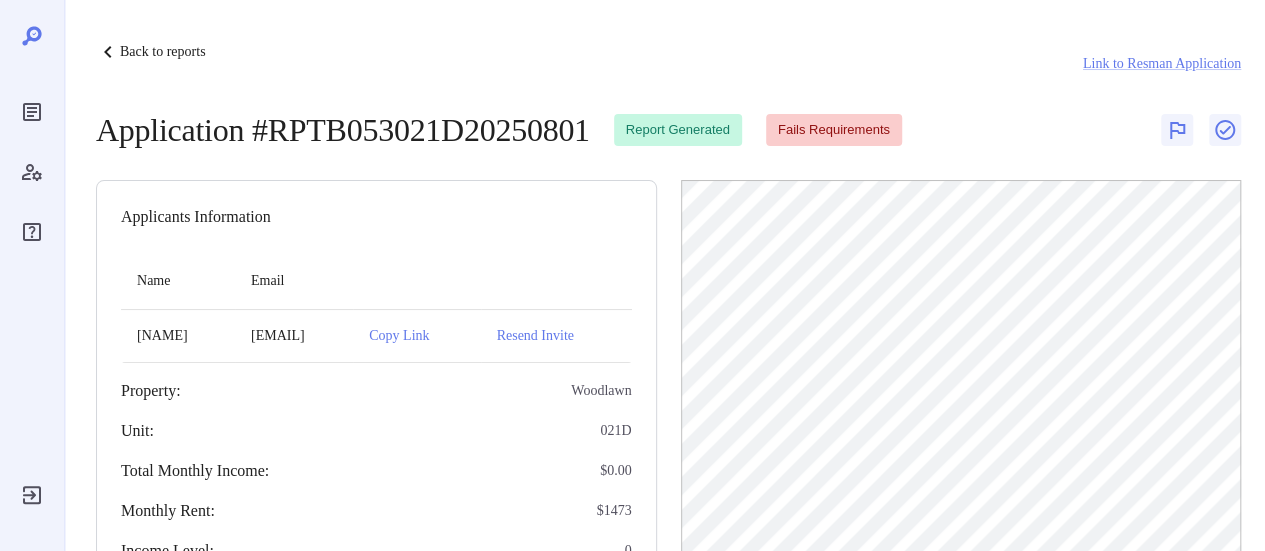 click on "Back to reports Link to Resman Application Application # RPTB053021D20250801 Report Generated Fails Requirements Applicants Information Name Email [NAME] [EMAIL] Property:   Woodlawn Unit:   021D Total Monthly Income:   $ 0.00 Monthly Rent:   $ 1473 Income Level:   0 Report:   Download Verifications Completed (** denotes latest/last verification) Attempt 1** Applicant Name [NAME] Method Used Document Upload Verification Date 07/29/2025 Documents Uploaded 0 Invalid Docs Count 0 Scanned Docs Count 0" at bounding box center [668, 557] 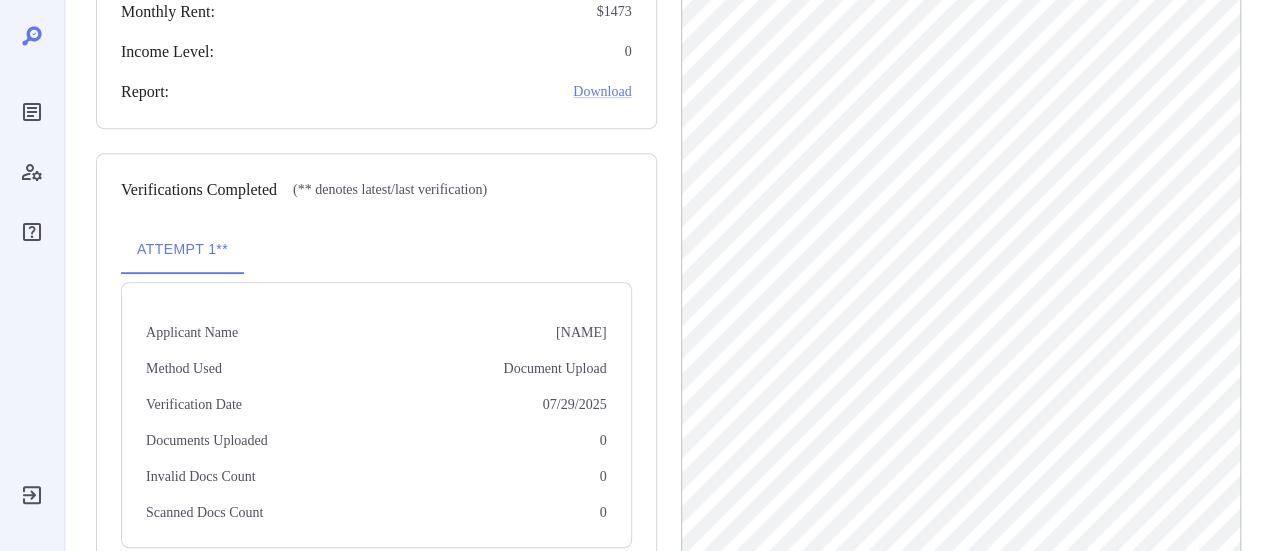scroll, scrollTop: 500, scrollLeft: 0, axis: vertical 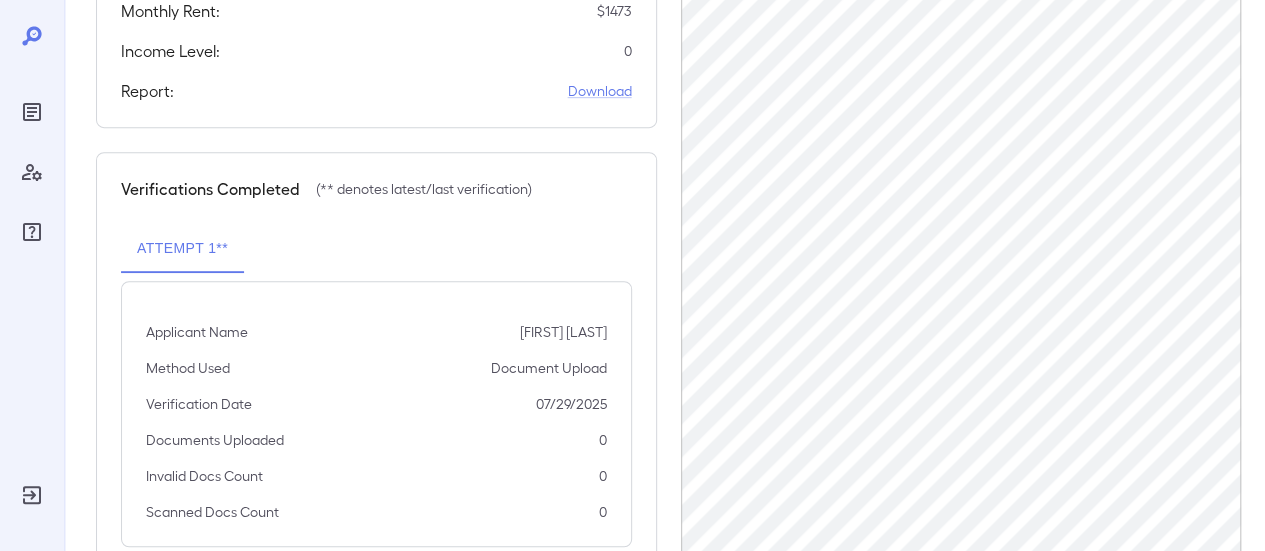 click on "Verifications Completed" at bounding box center (210, 189) 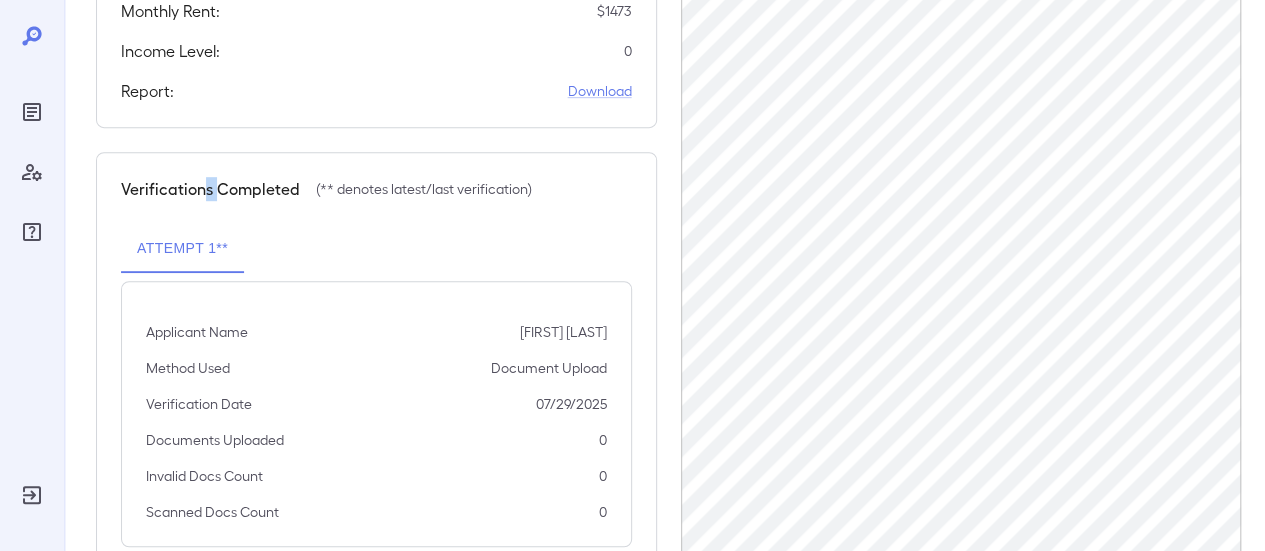 click on "Verifications Completed" at bounding box center (210, 189) 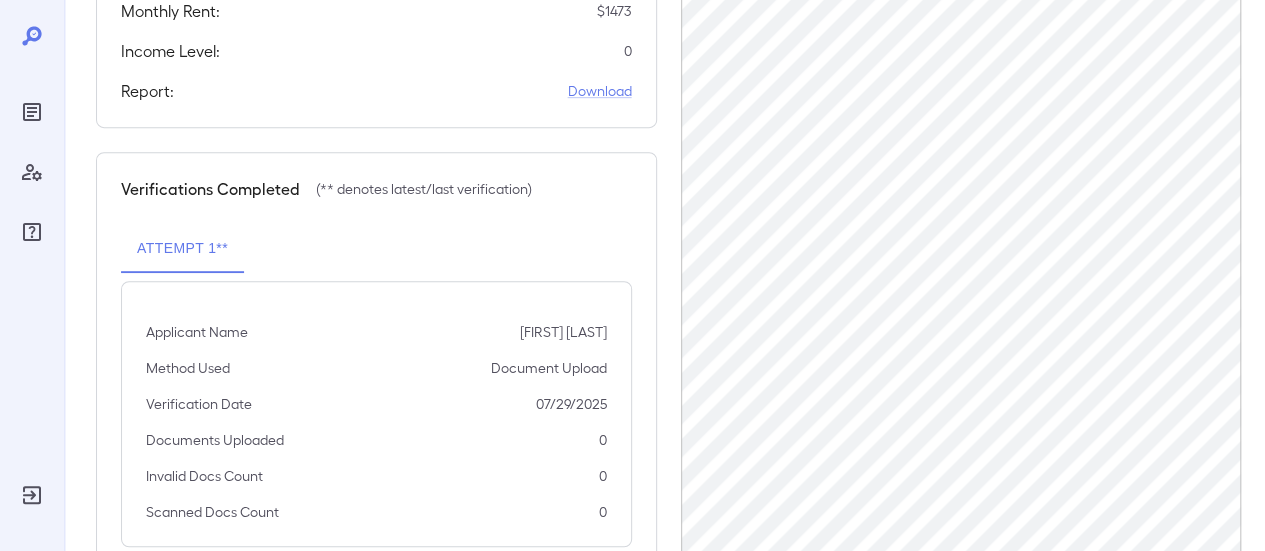 click on "Verifications Completed" at bounding box center (210, 189) 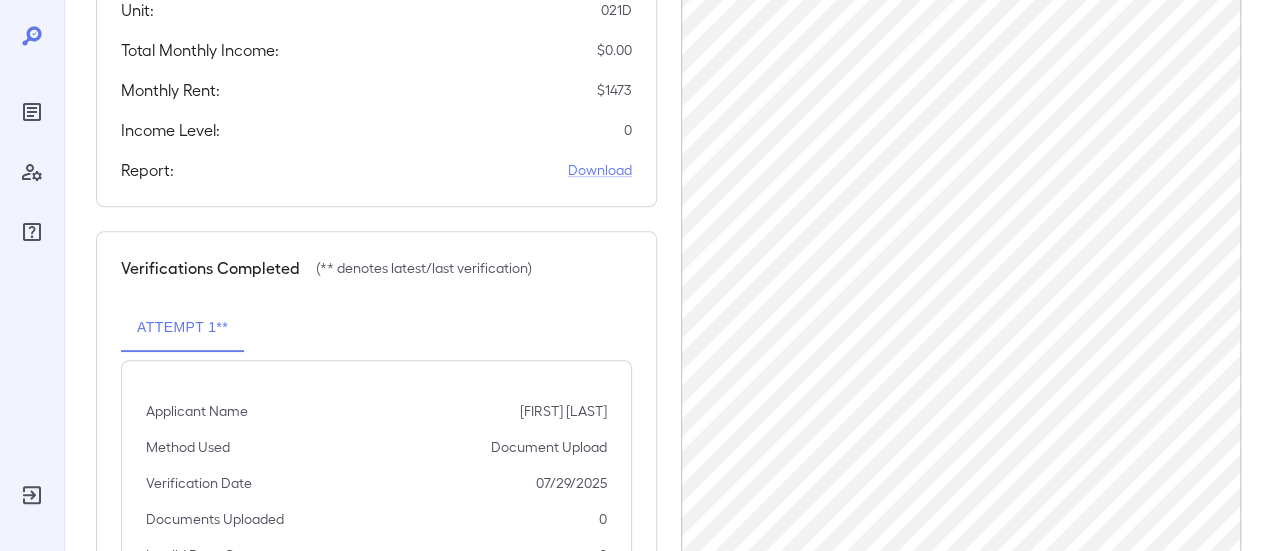 scroll, scrollTop: 558, scrollLeft: 0, axis: vertical 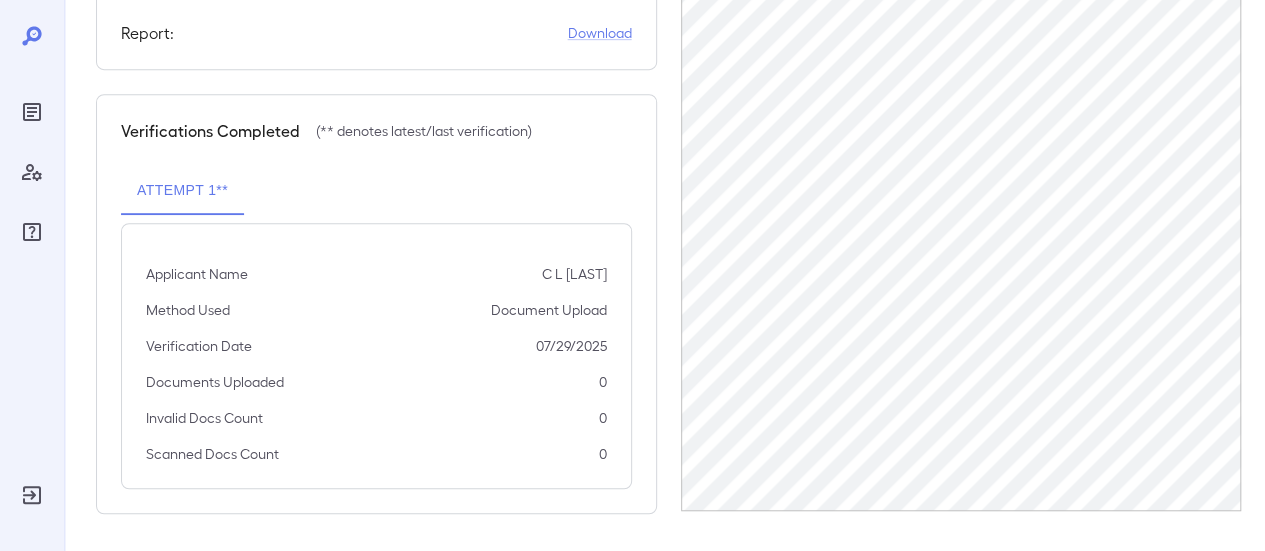 click on "Document Upload" at bounding box center (549, 310) 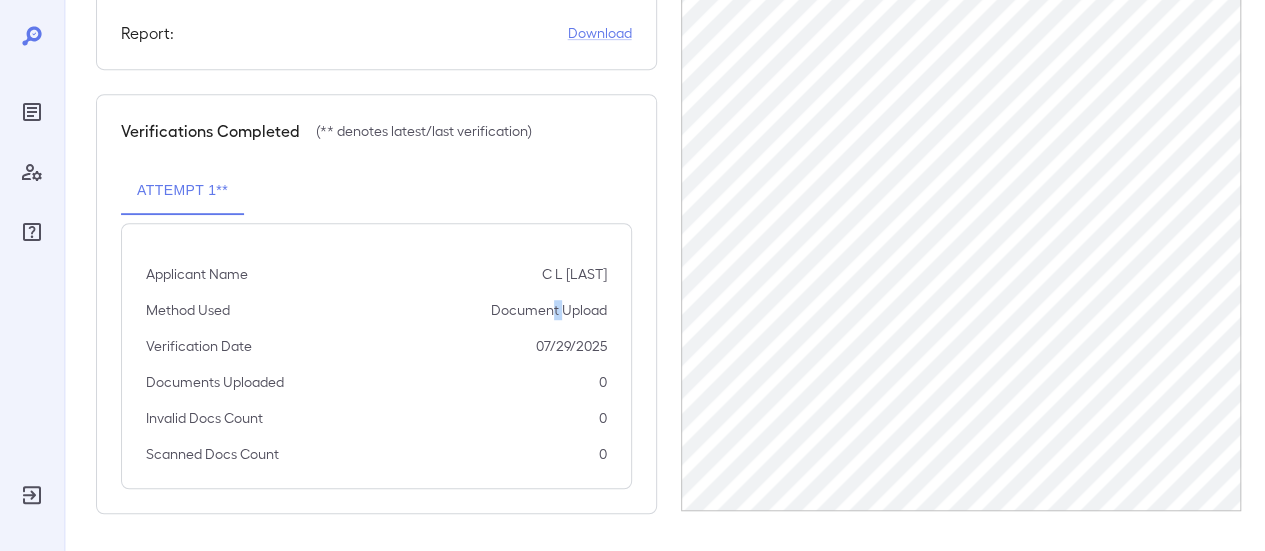click on "Document Upload" at bounding box center (549, 310) 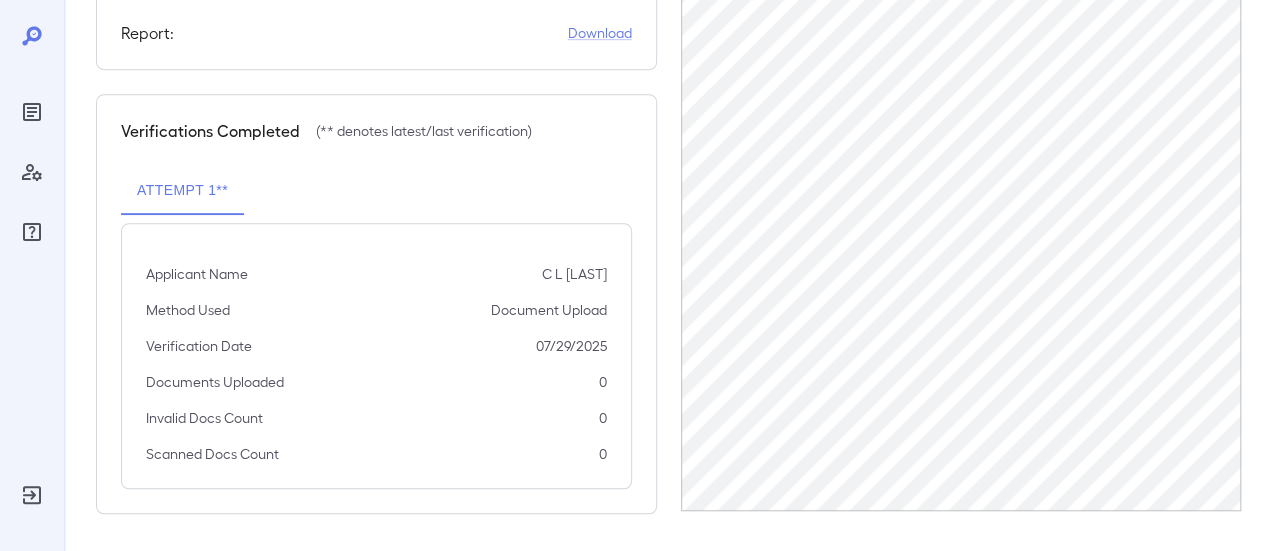 click on "Verification Date [DATE]" at bounding box center (376, 346) 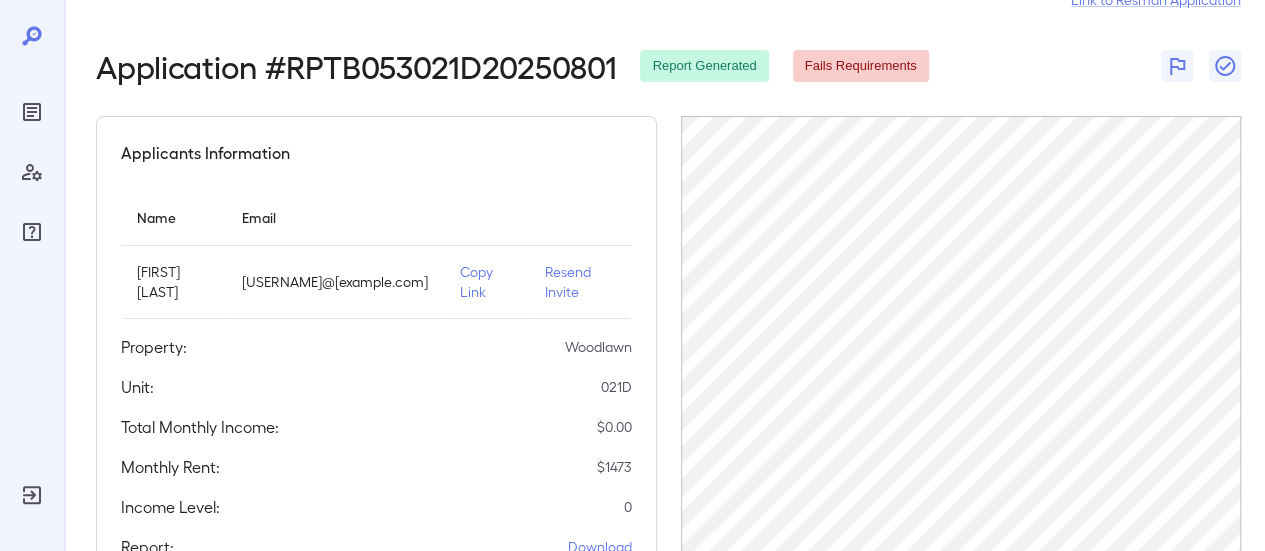scroll, scrollTop: 0, scrollLeft: 0, axis: both 